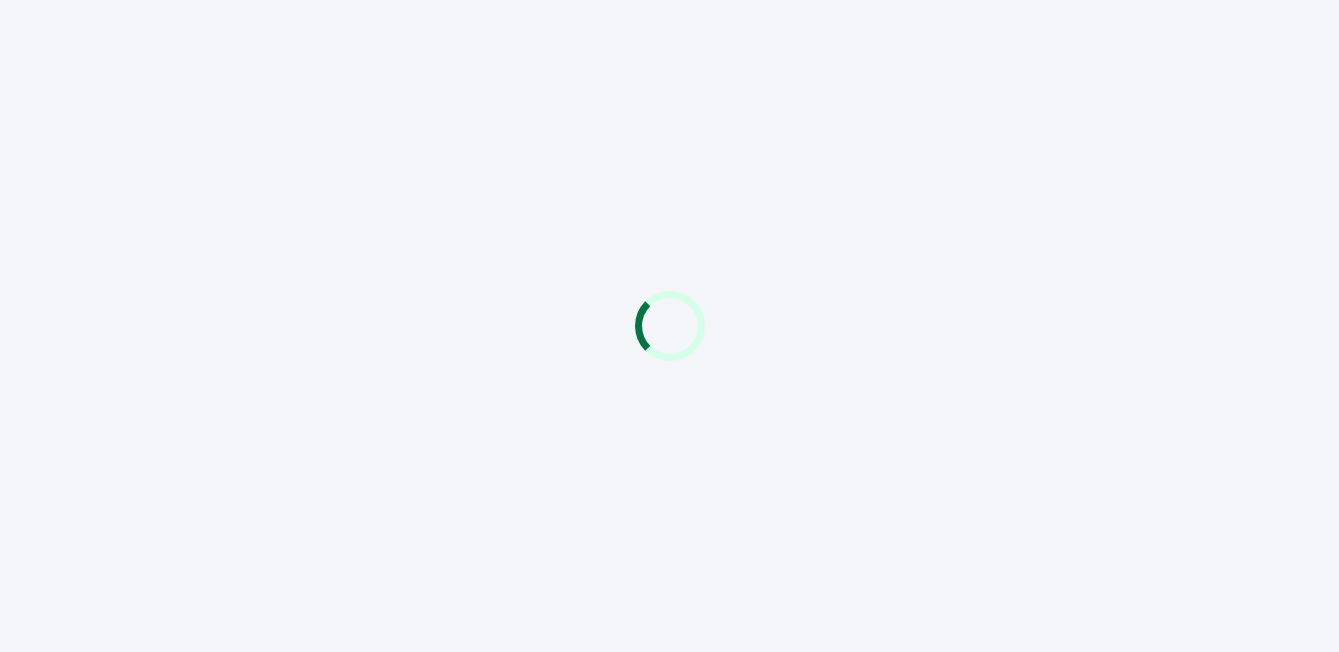 scroll, scrollTop: 104, scrollLeft: 0, axis: vertical 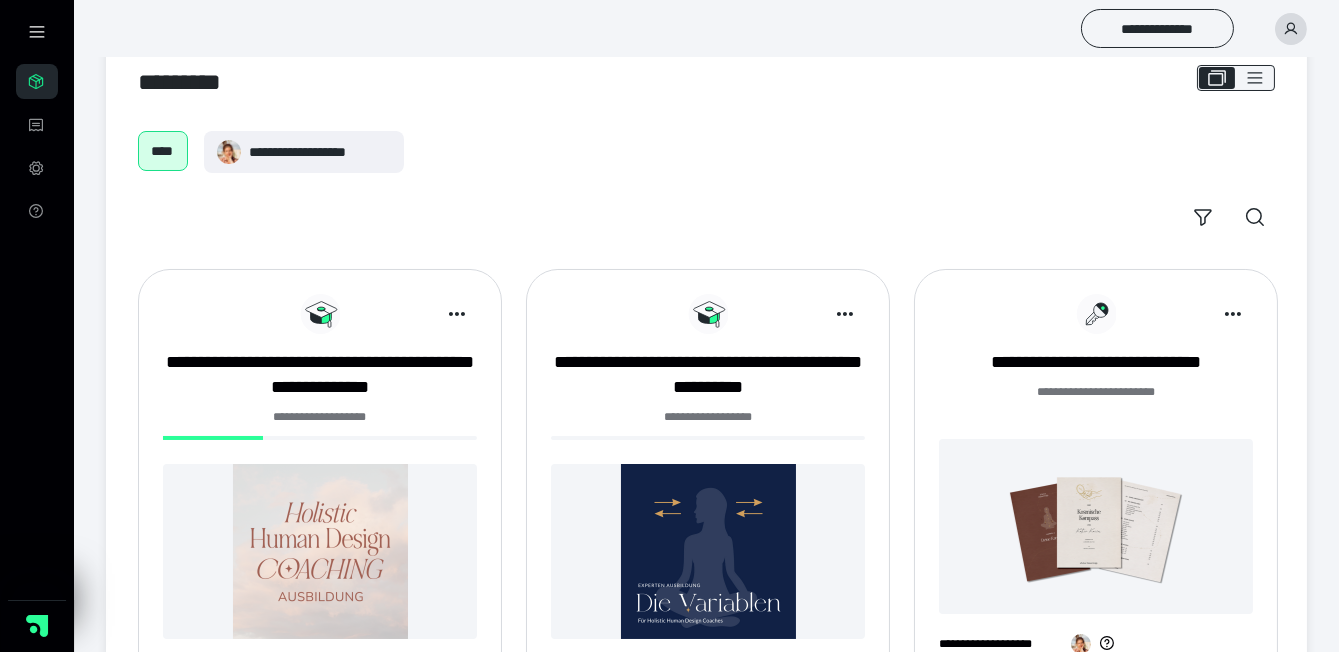click at bounding box center (320, 551) 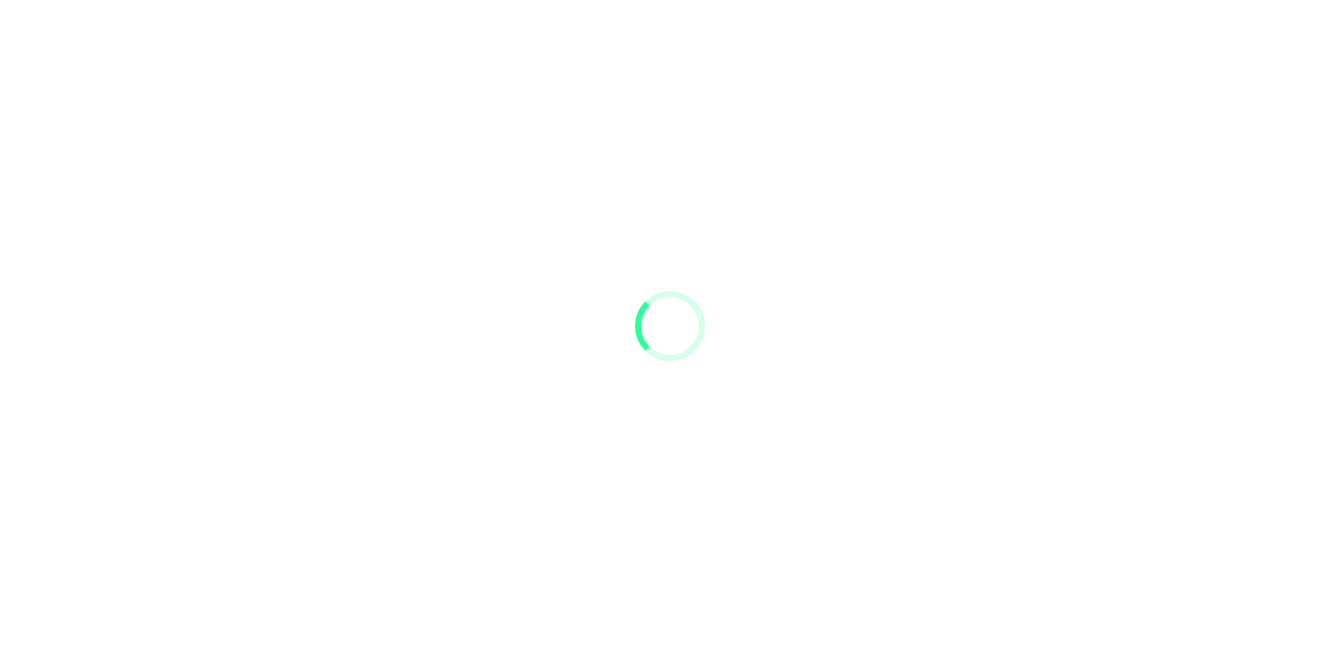 scroll, scrollTop: 0, scrollLeft: 0, axis: both 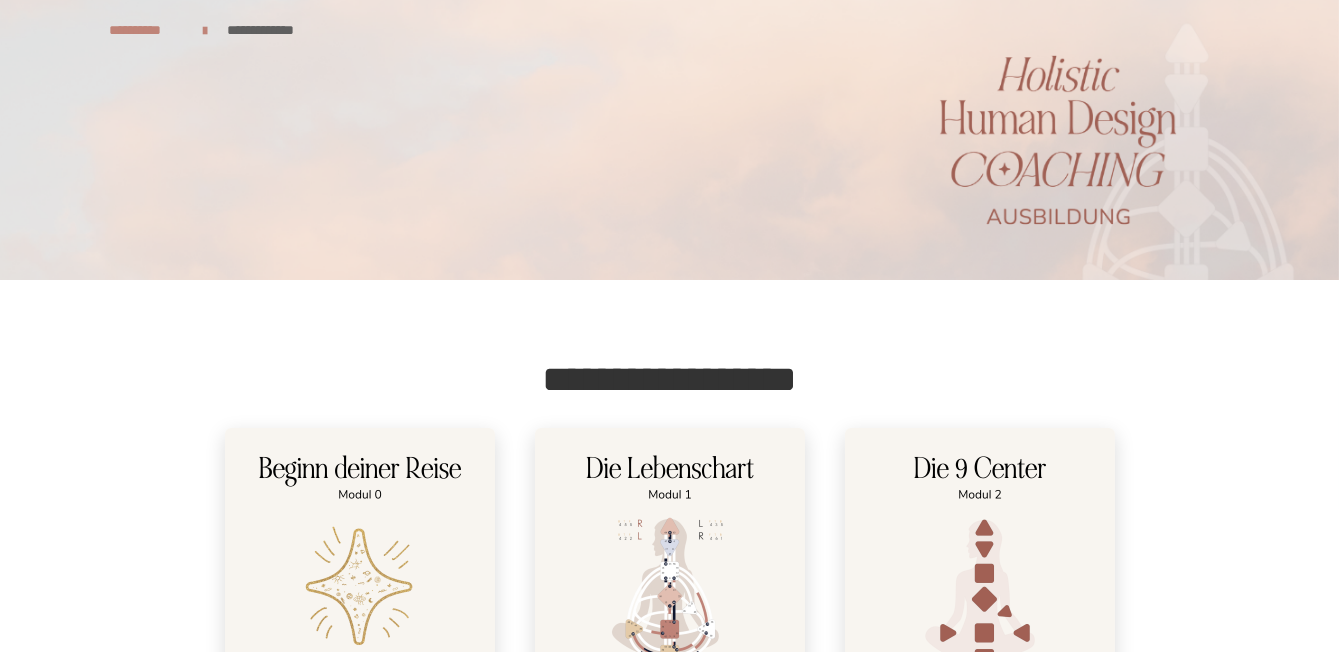 click on "**********" at bounding box center [669, 1611] 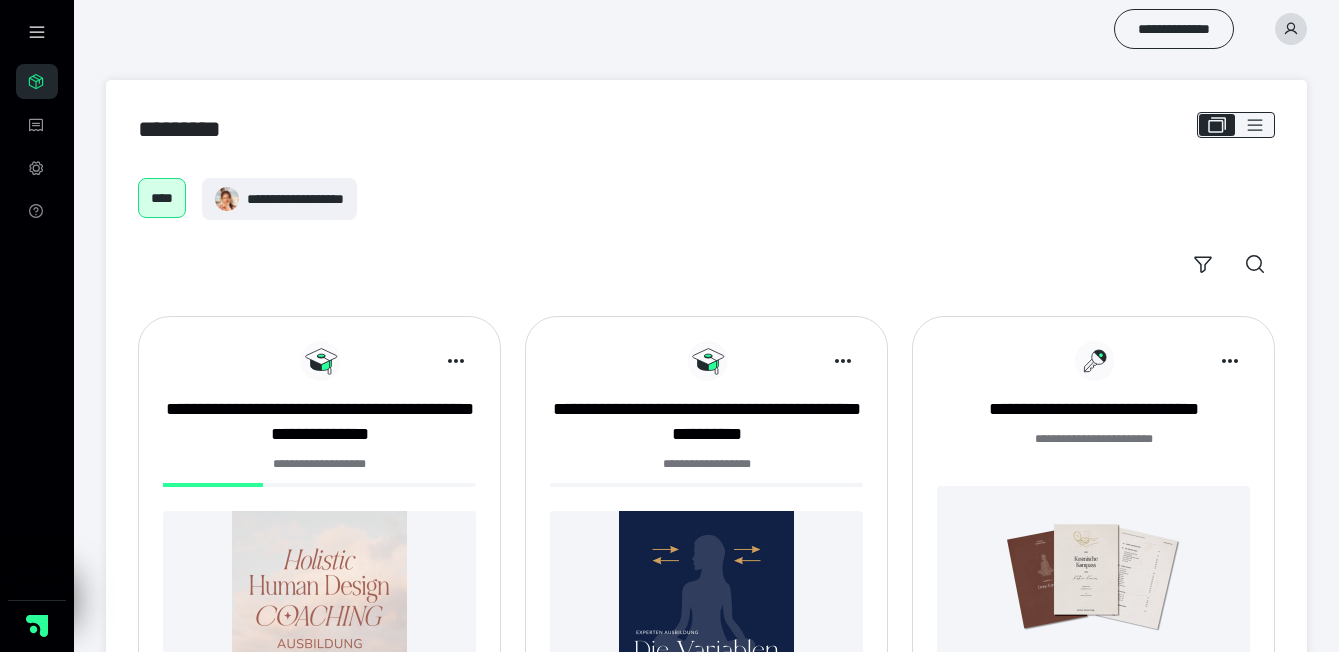 scroll, scrollTop: 64, scrollLeft: 0, axis: vertical 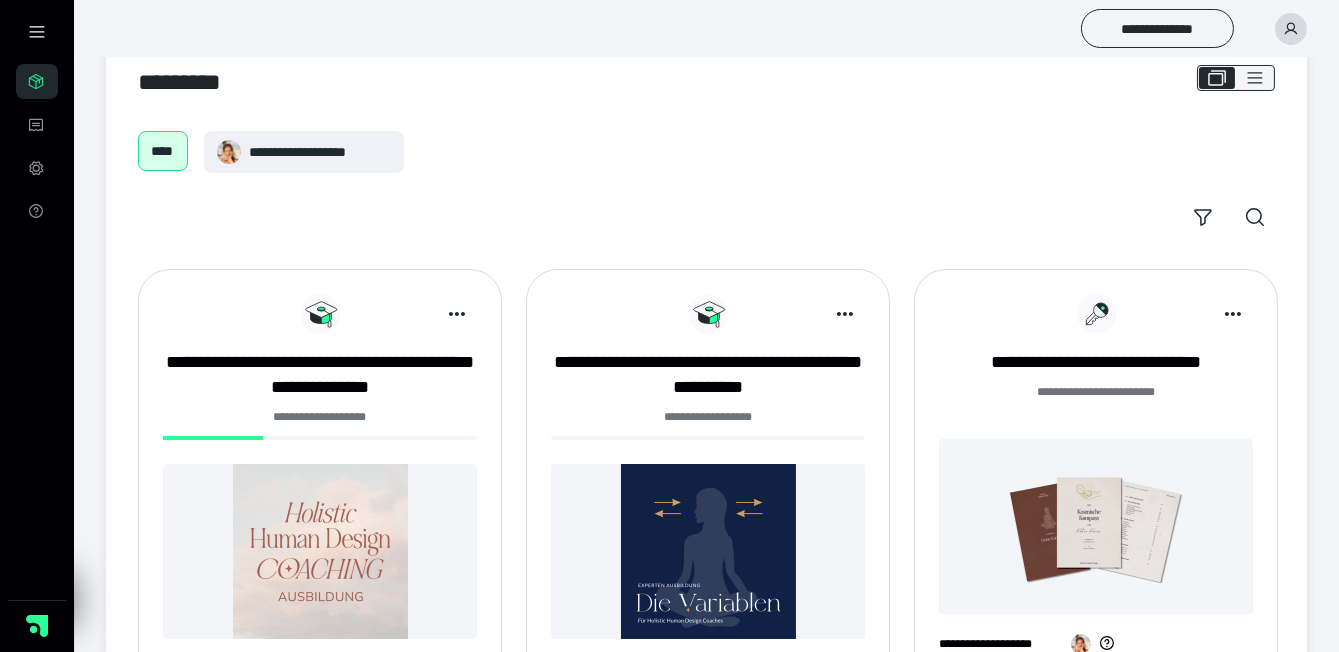 click at bounding box center (708, 551) 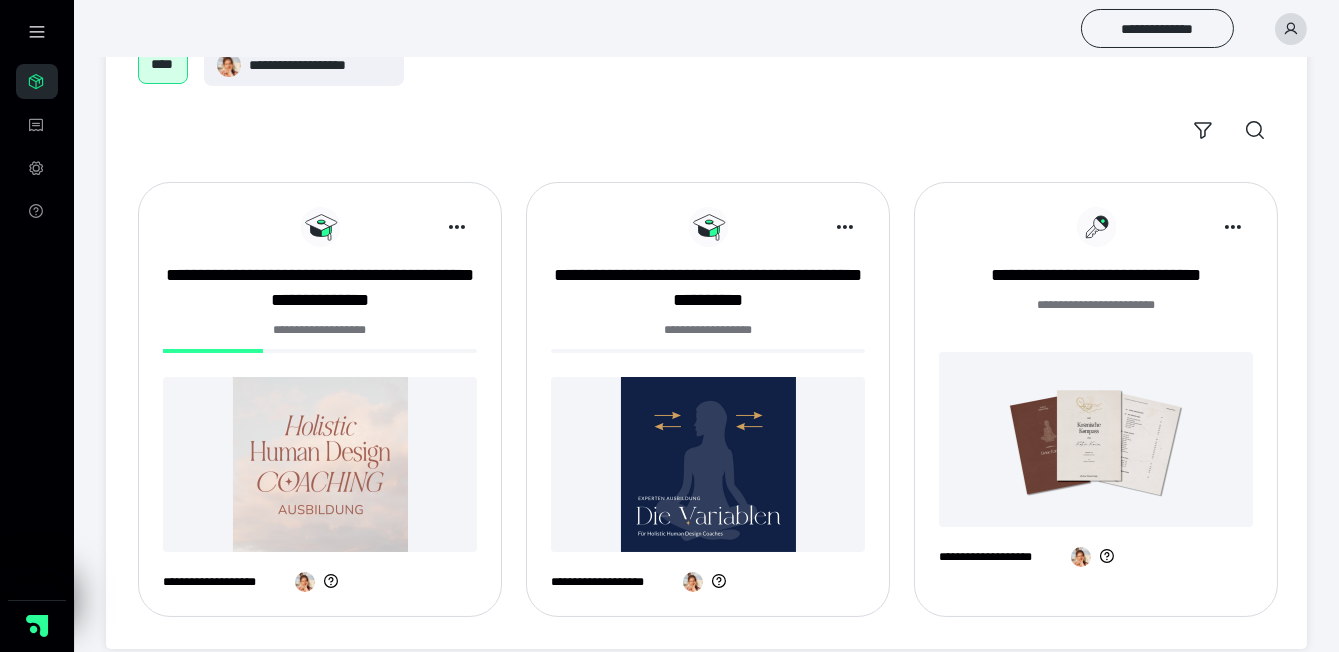 click at bounding box center [320, 464] 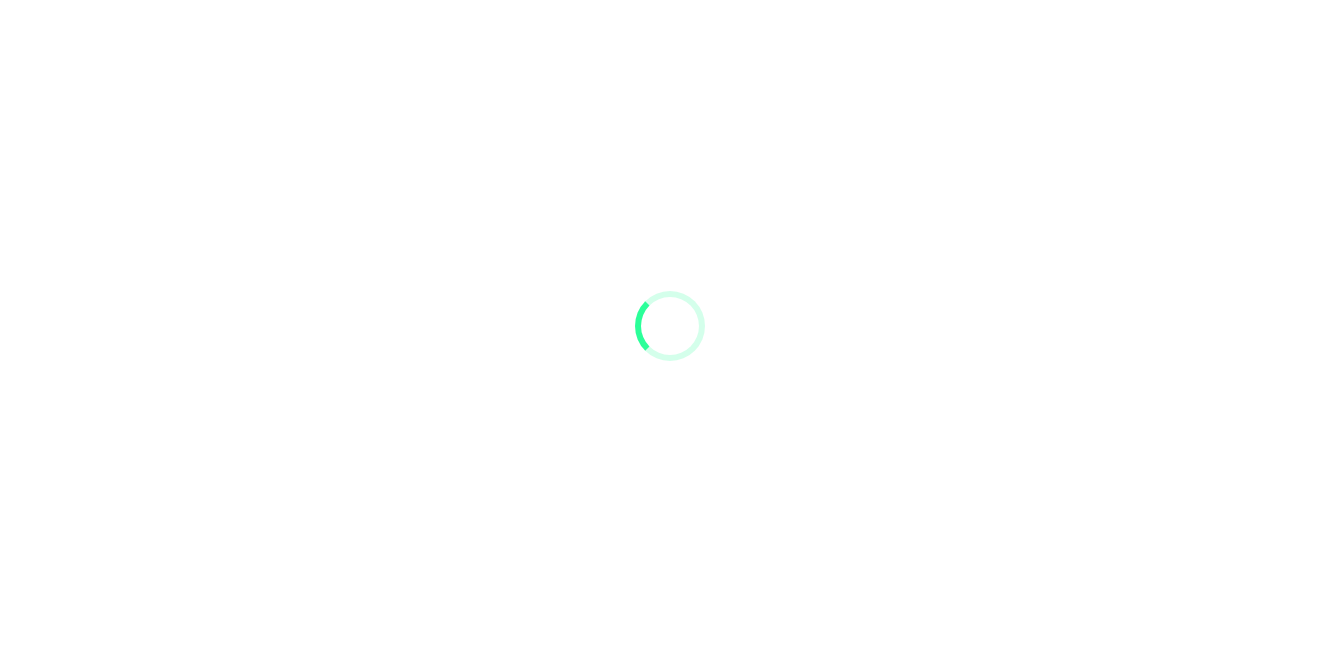 scroll, scrollTop: 0, scrollLeft: 0, axis: both 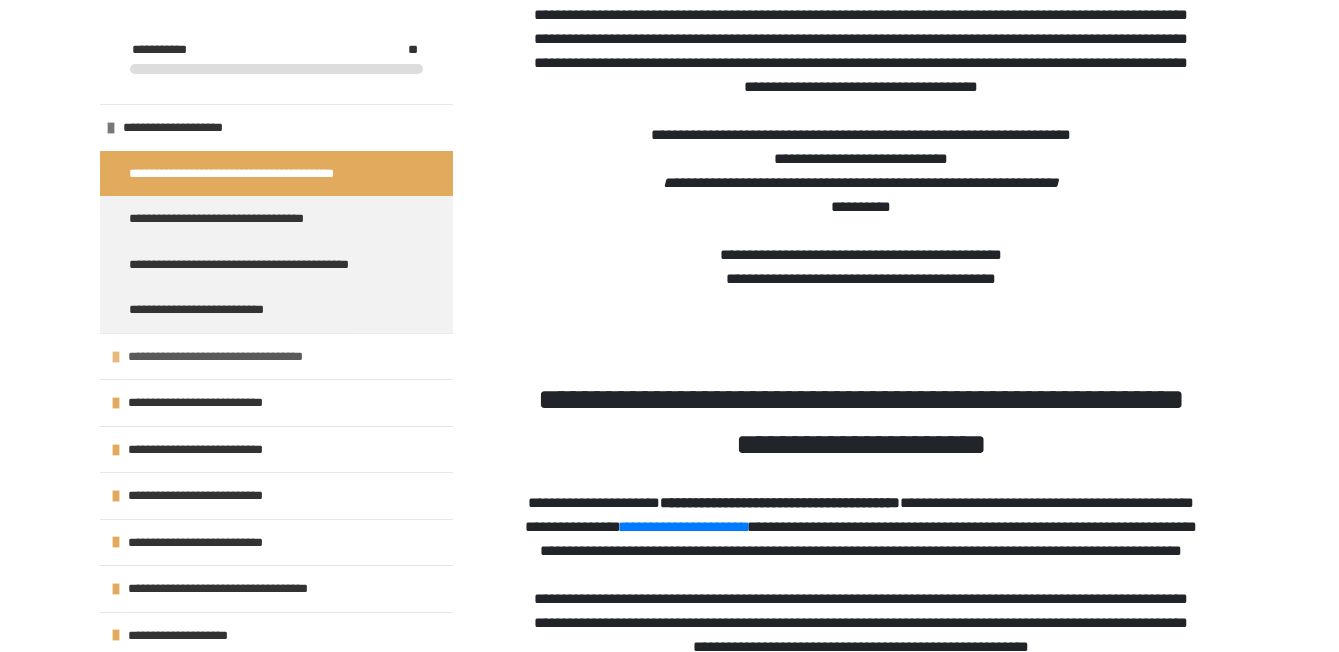 click at bounding box center (117, 357) 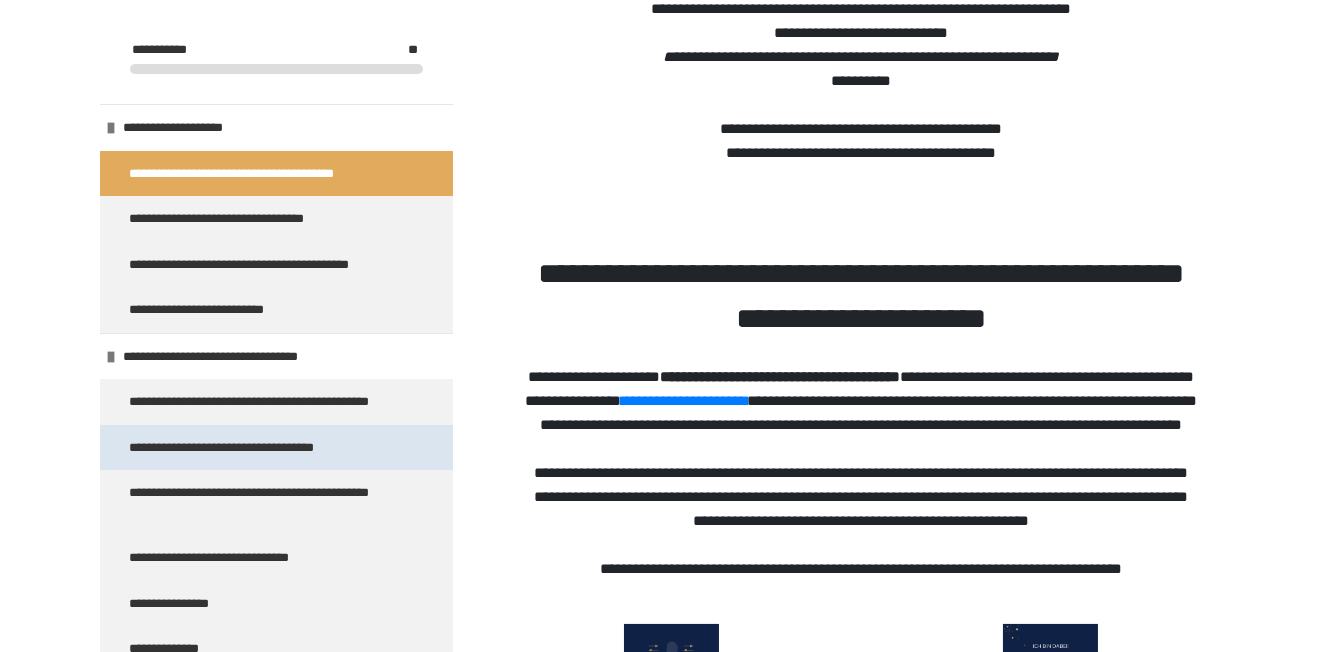 scroll, scrollTop: 739, scrollLeft: 0, axis: vertical 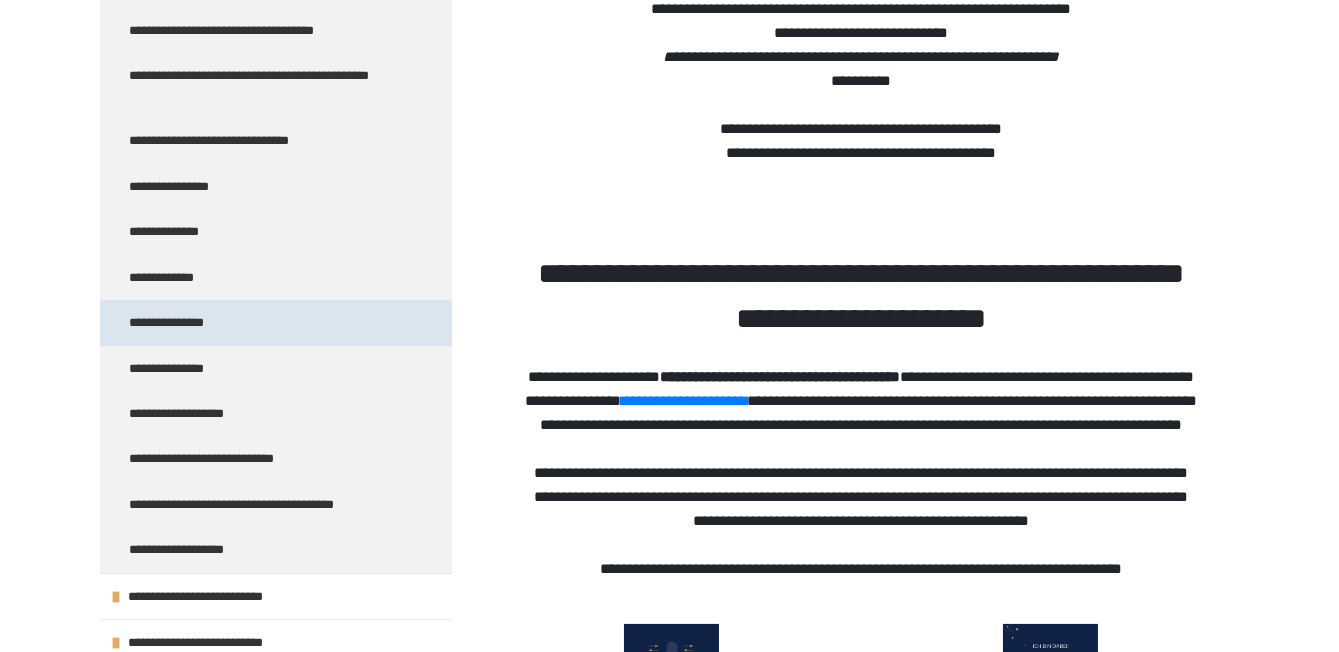 click on "**********" at bounding box center (276, 322) 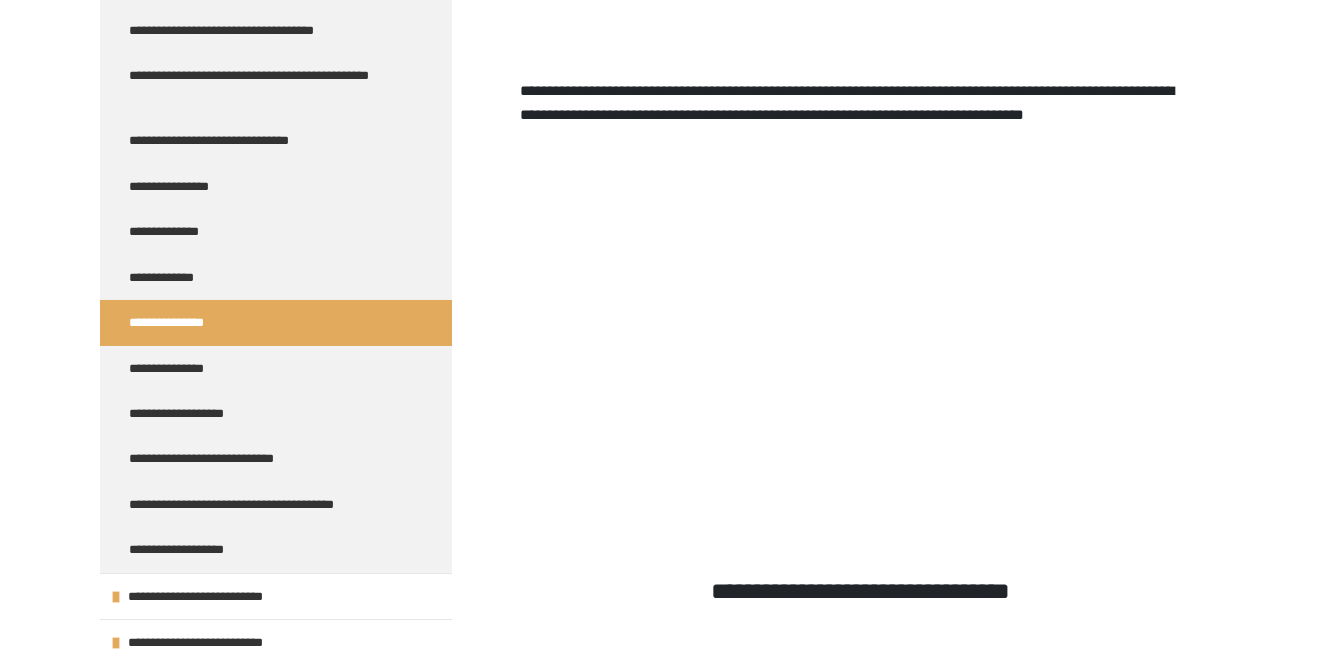 scroll, scrollTop: 617, scrollLeft: 0, axis: vertical 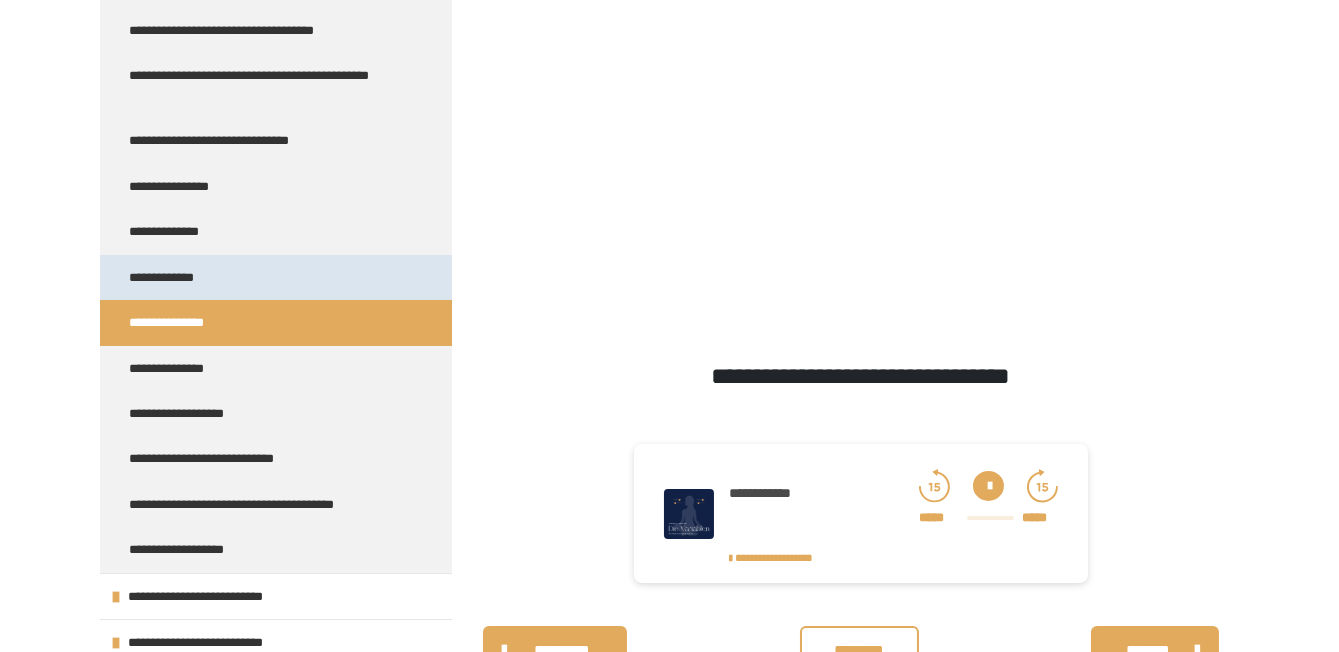 click on "**********" at bounding box center (276, 277) 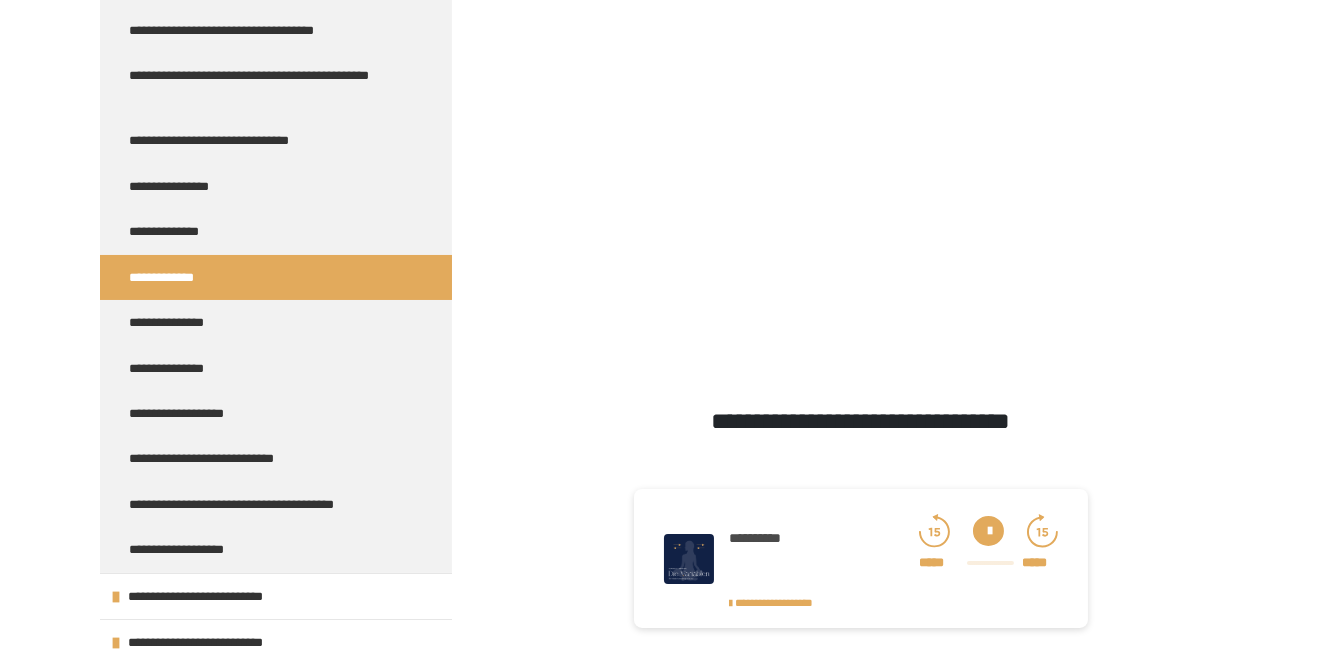 scroll, scrollTop: 617, scrollLeft: 0, axis: vertical 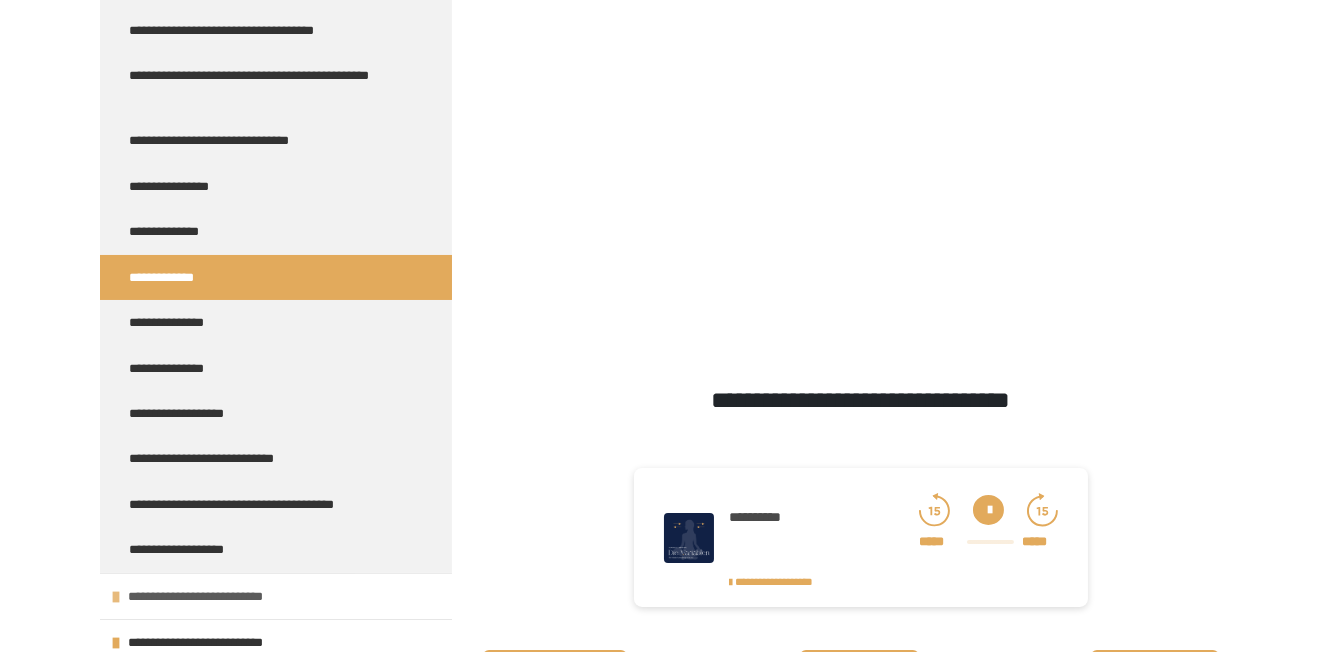 click on "**********" at bounding box center [276, 596] 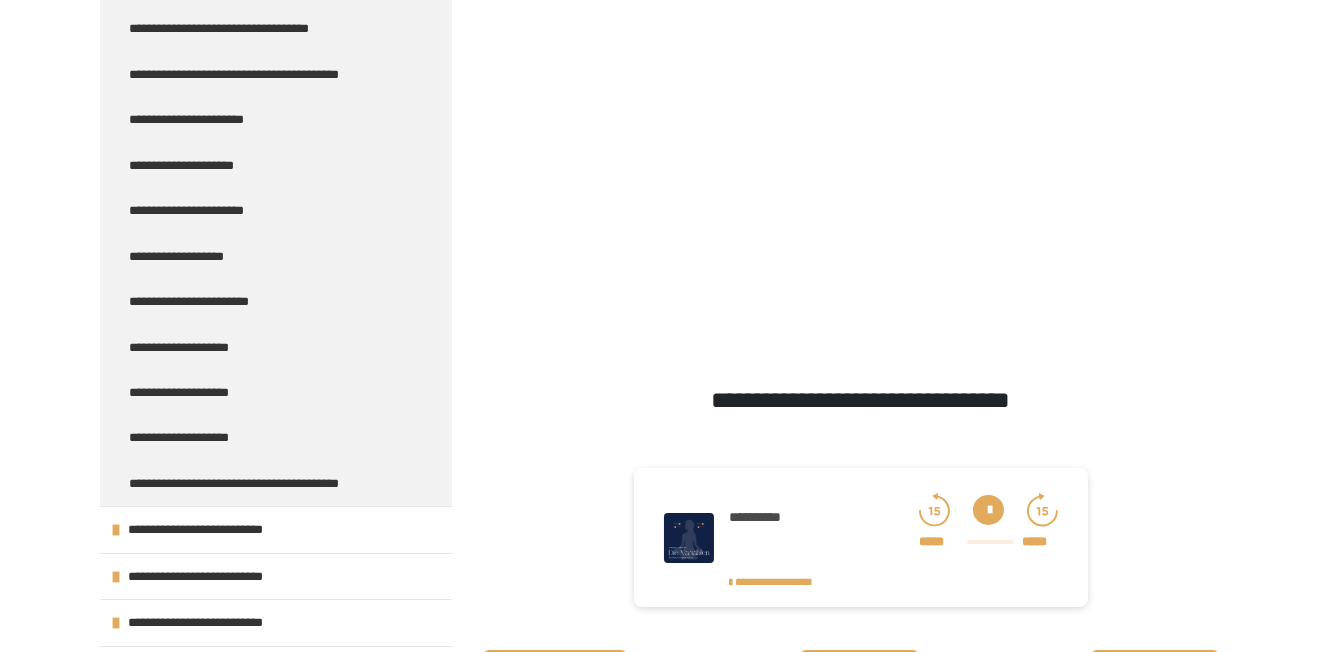 scroll, scrollTop: 1230, scrollLeft: 0, axis: vertical 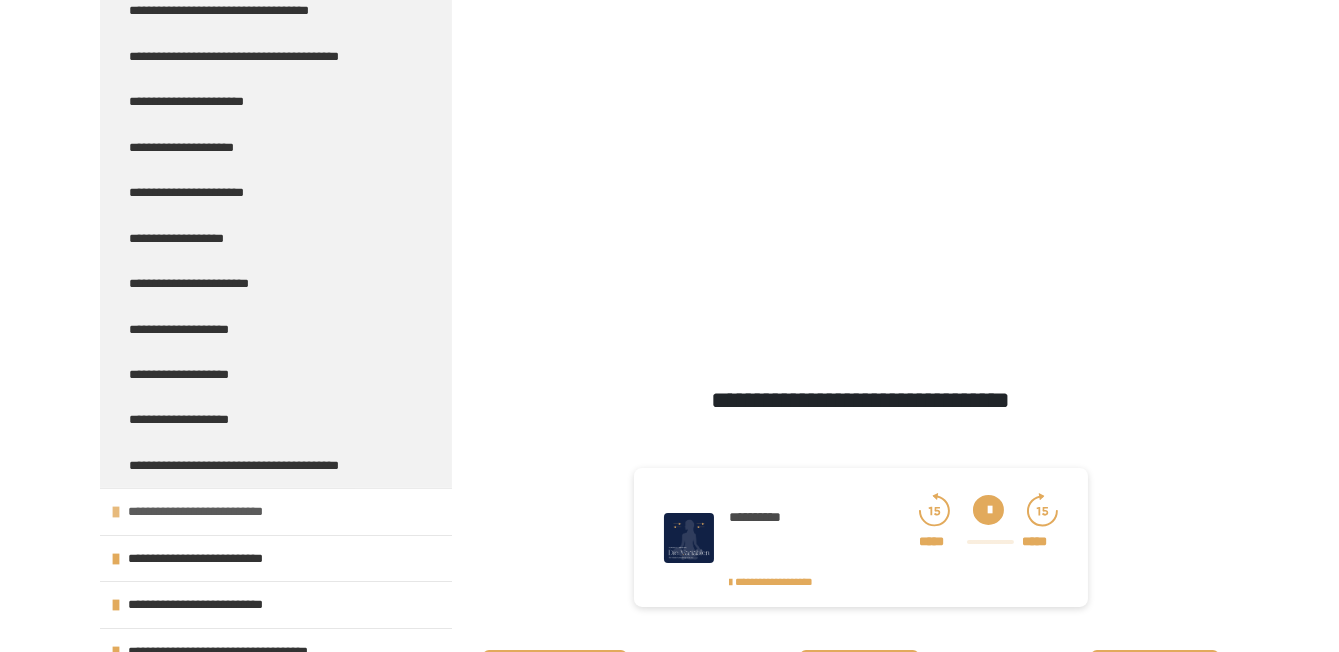 click on "**********" at bounding box center (276, 511) 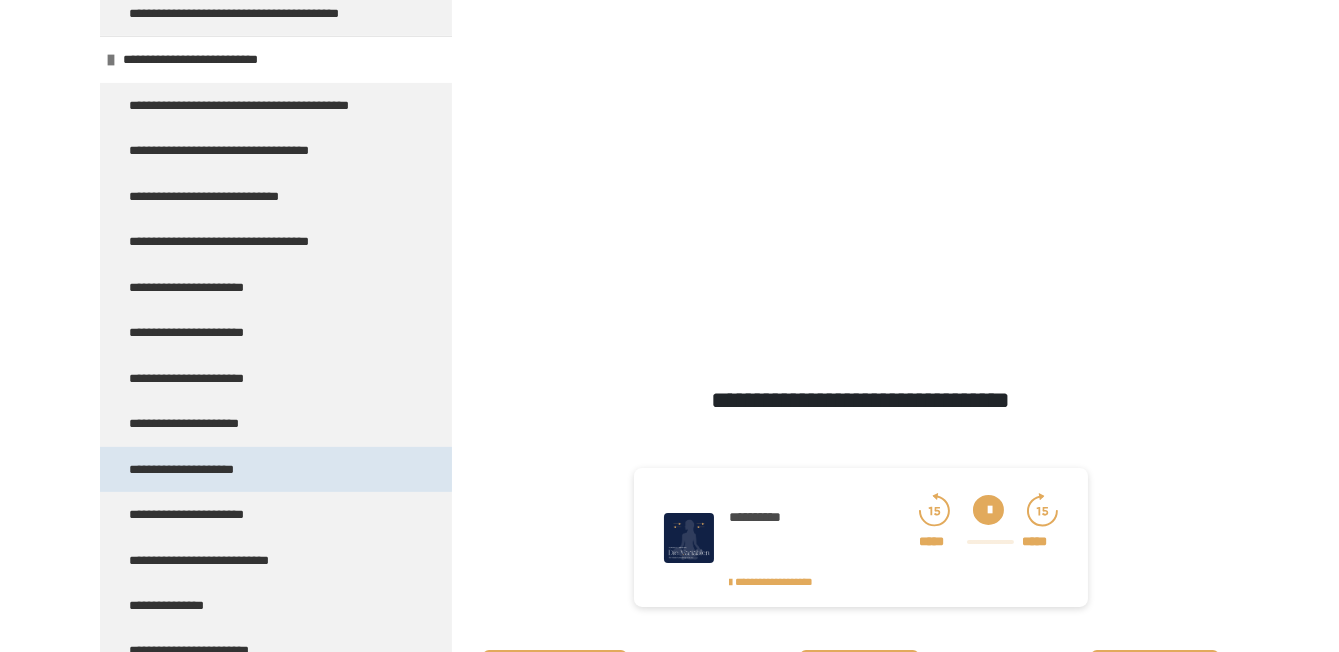 scroll, scrollTop: 1683, scrollLeft: 0, axis: vertical 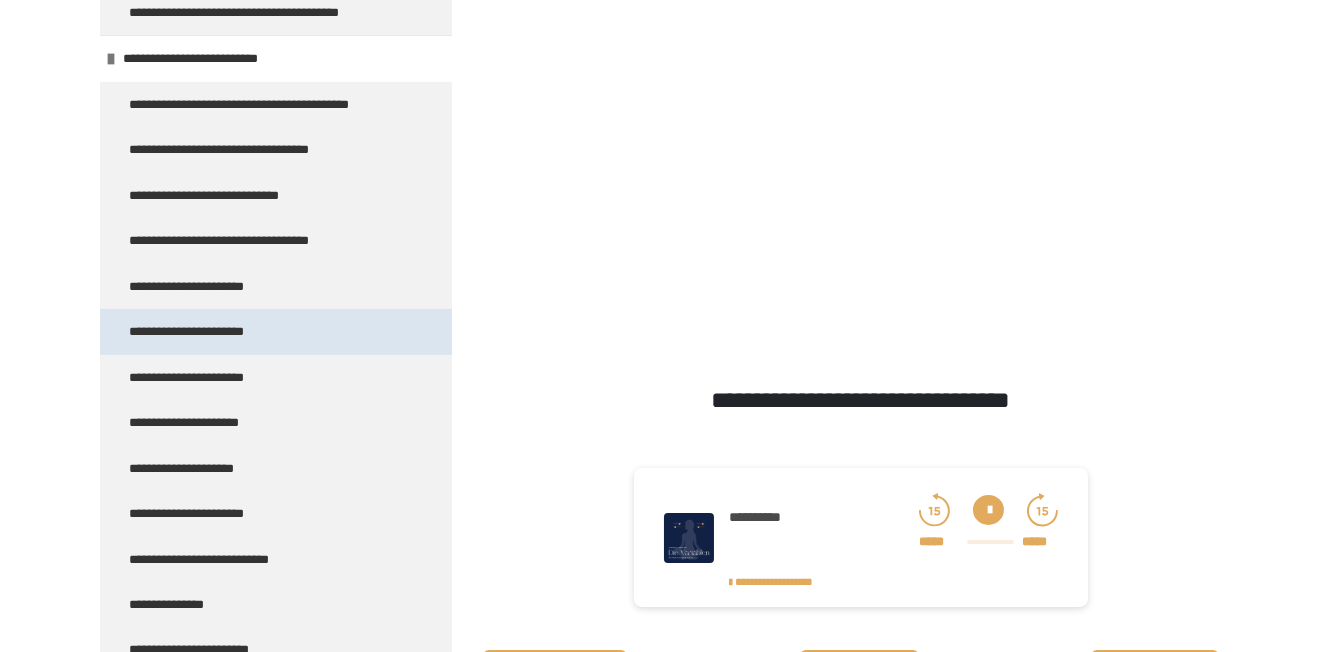 click on "**********" at bounding box center (276, 377) 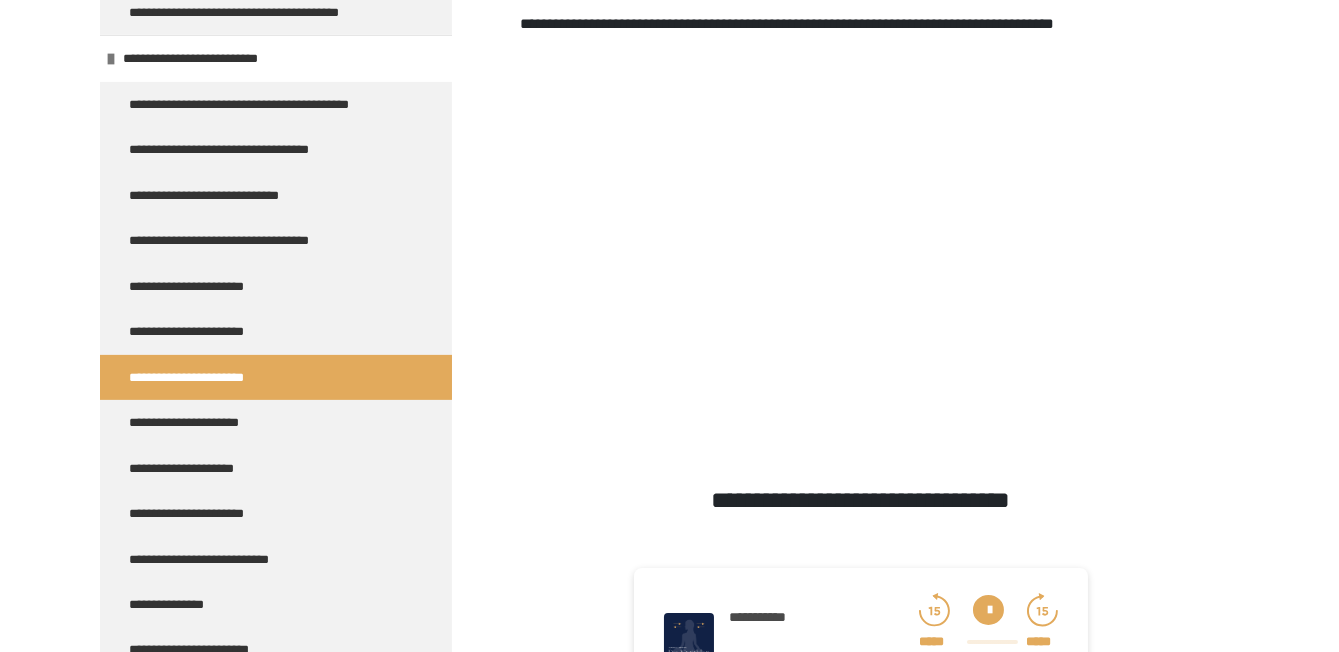 scroll, scrollTop: 569, scrollLeft: 0, axis: vertical 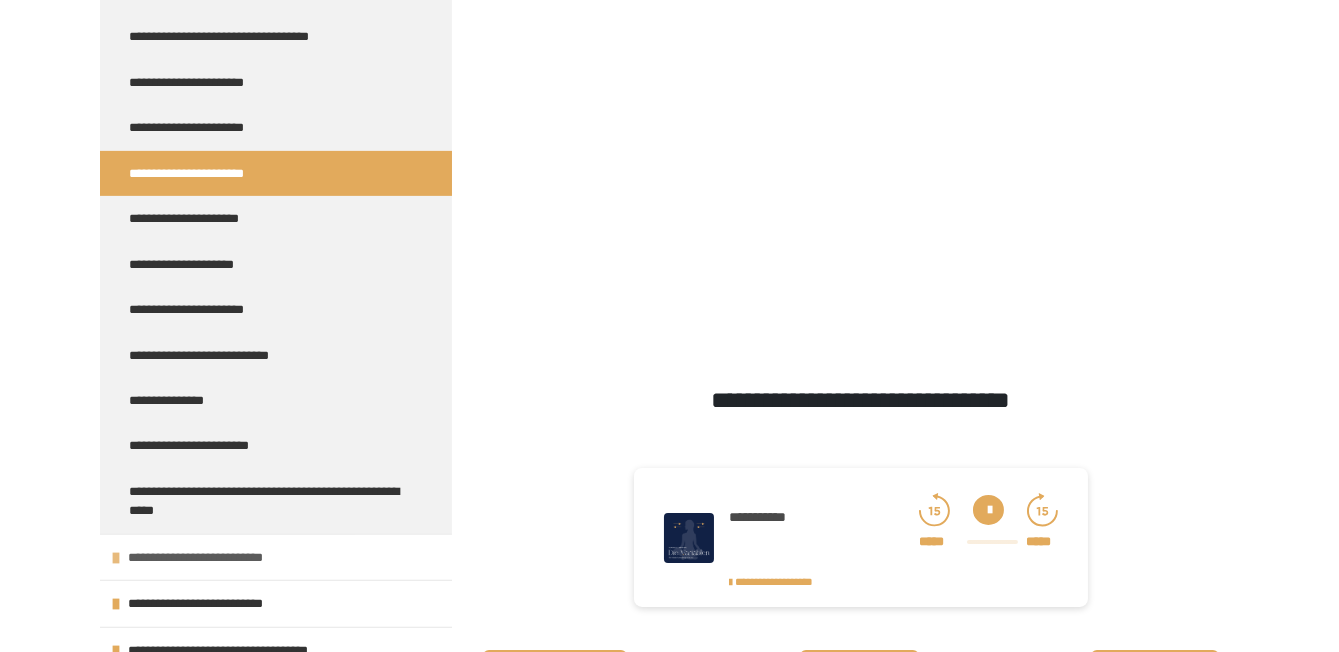 click on "**********" at bounding box center [276, 557] 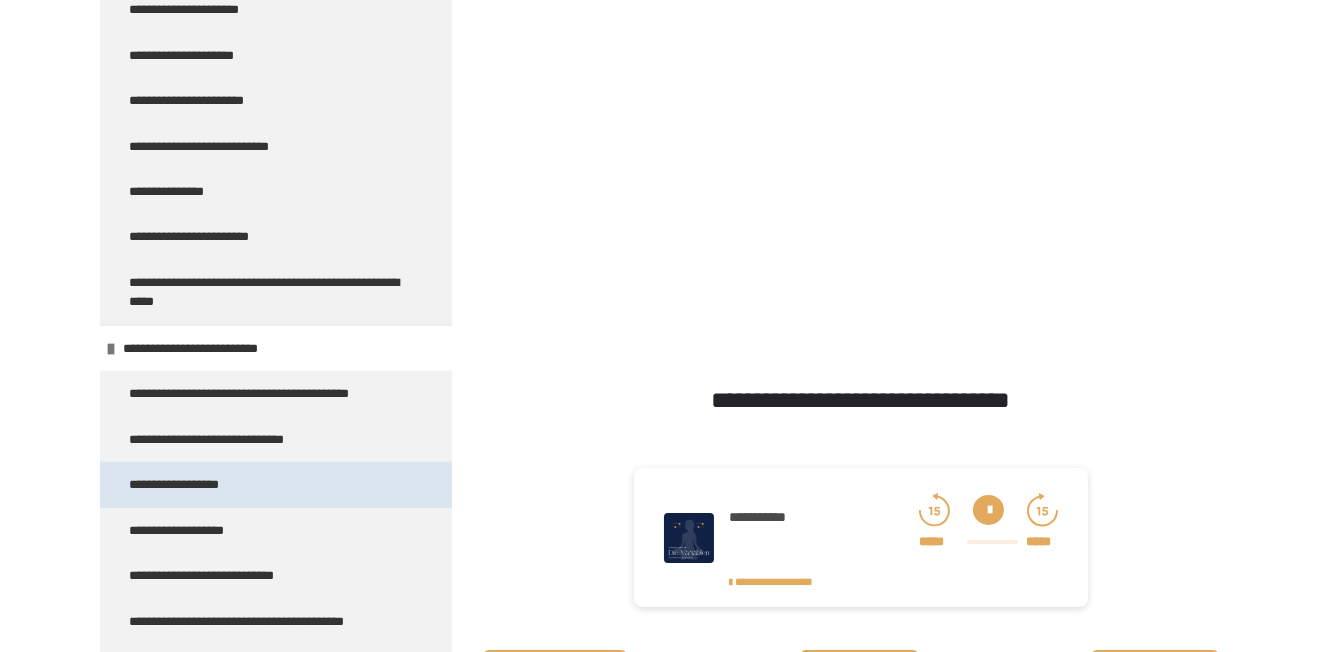 scroll, scrollTop: 2099, scrollLeft: 0, axis: vertical 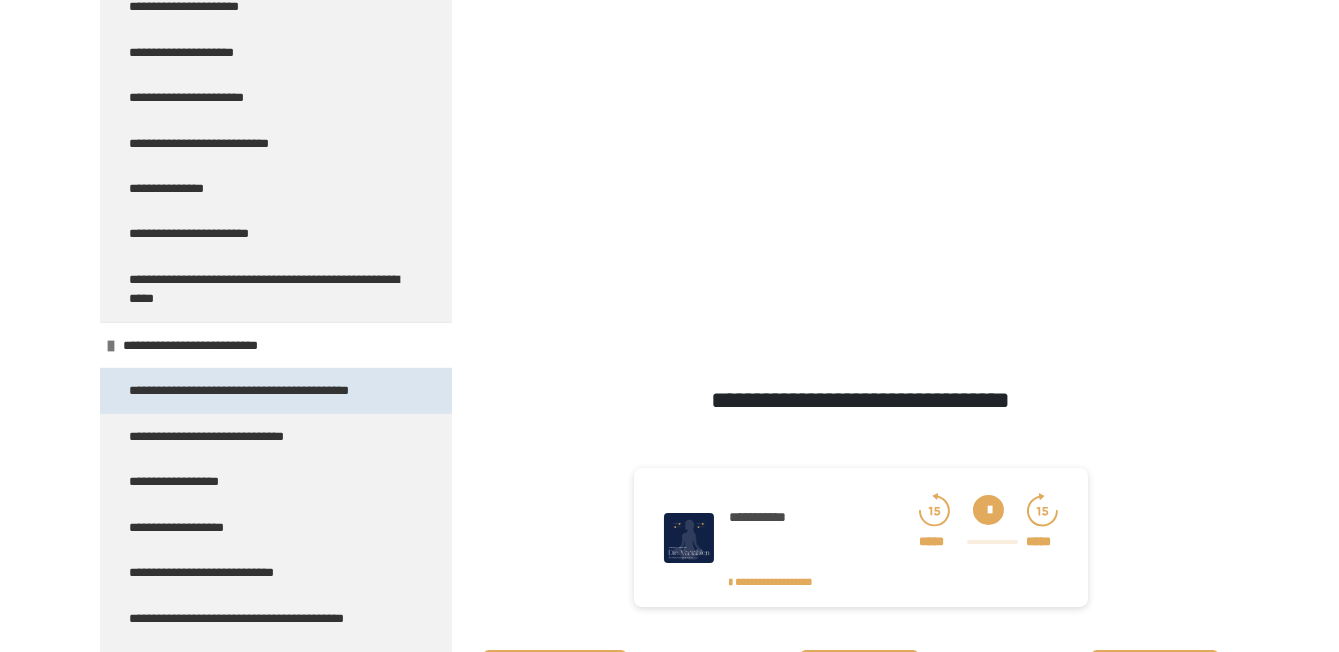 click on "**********" at bounding box center [261, 390] 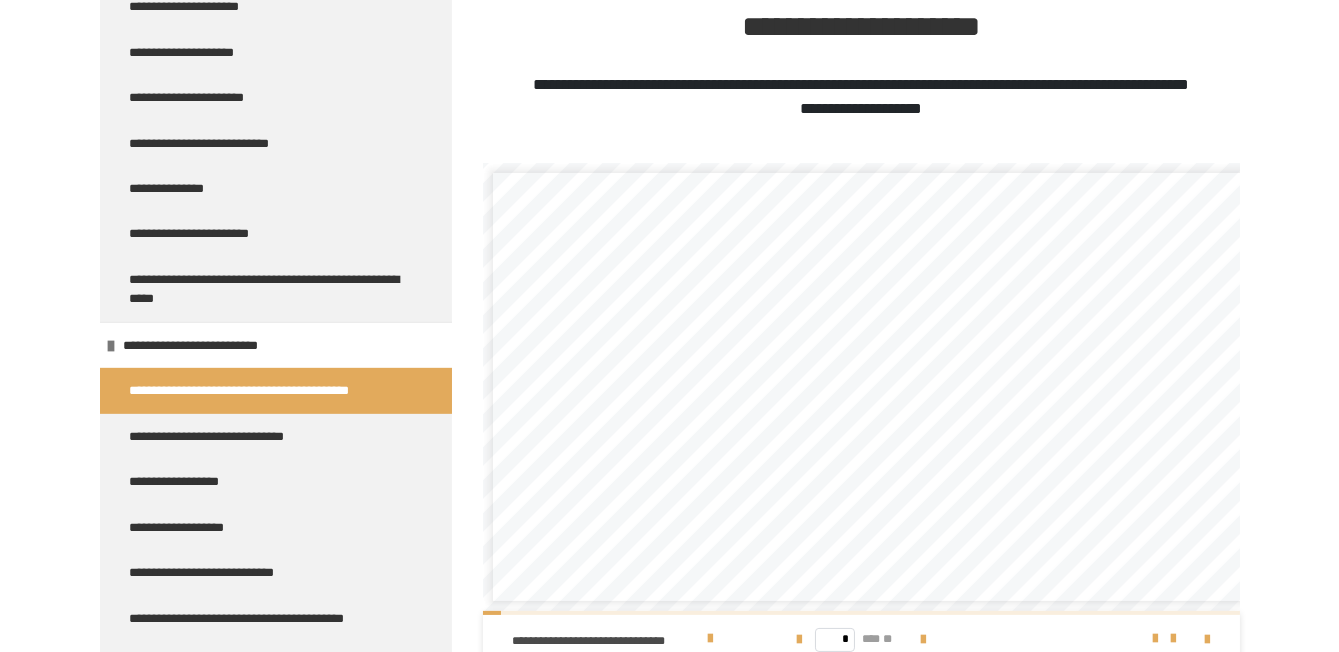 scroll, scrollTop: 826, scrollLeft: 0, axis: vertical 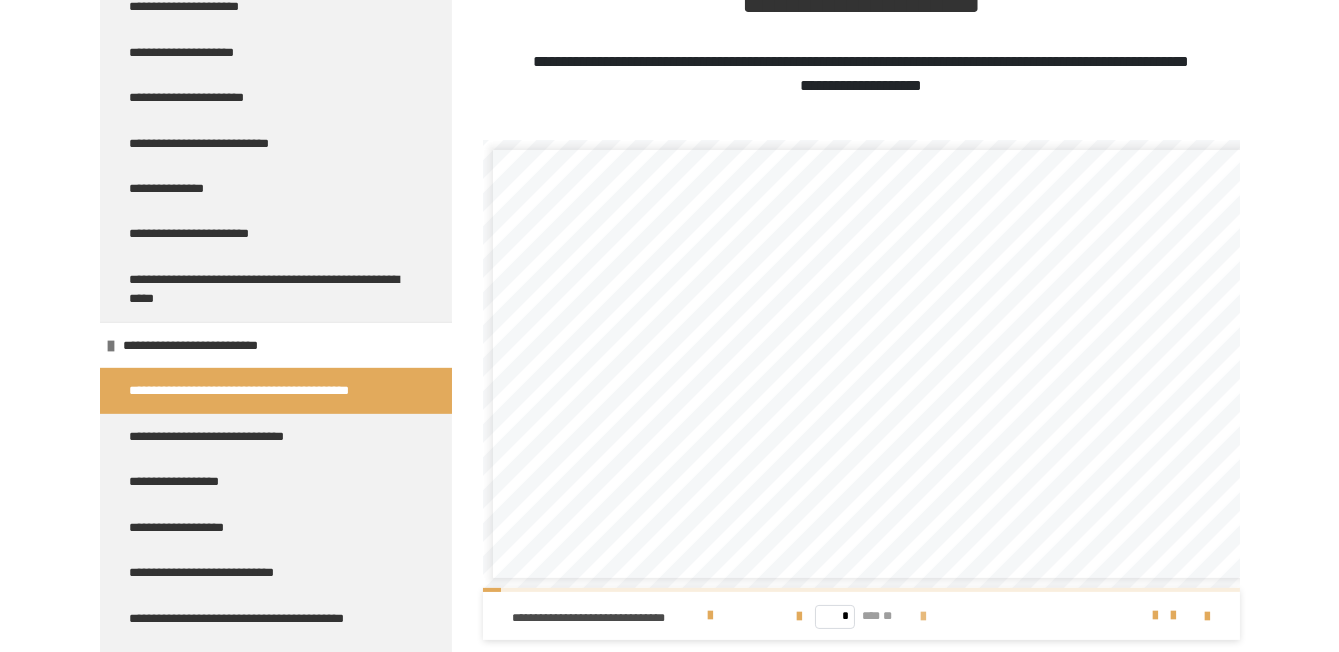 click at bounding box center (923, 617) 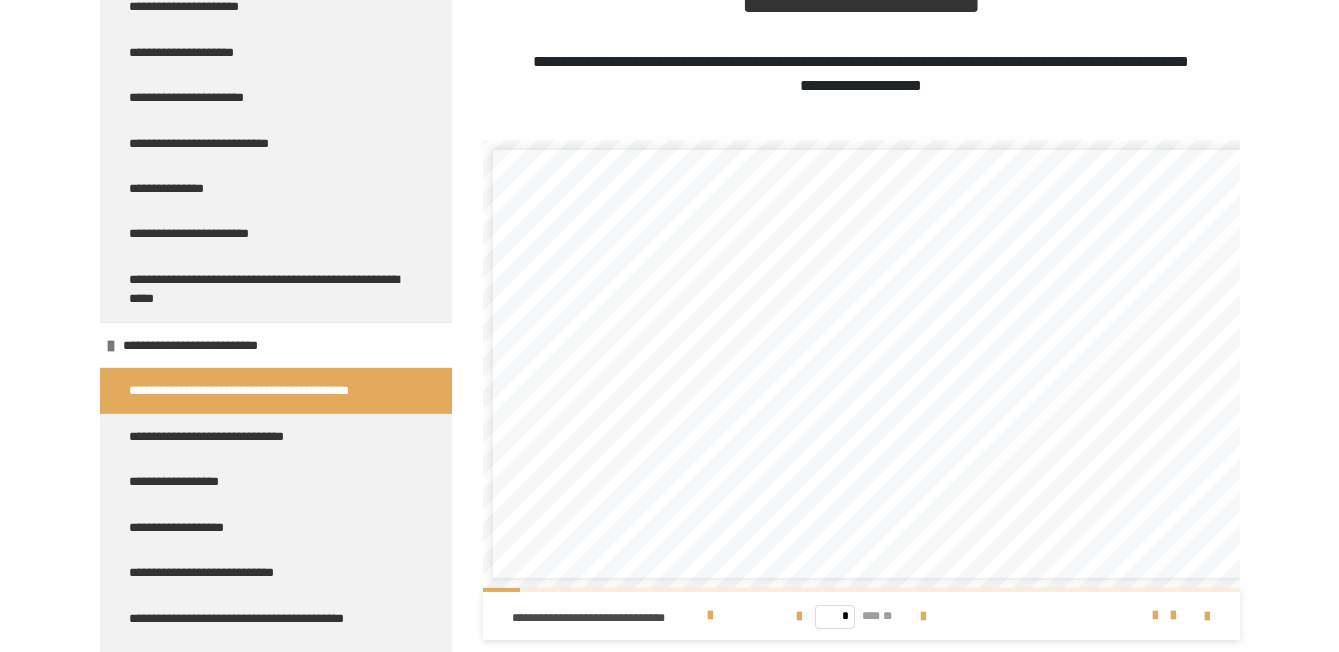 click at bounding box center [923, 617] 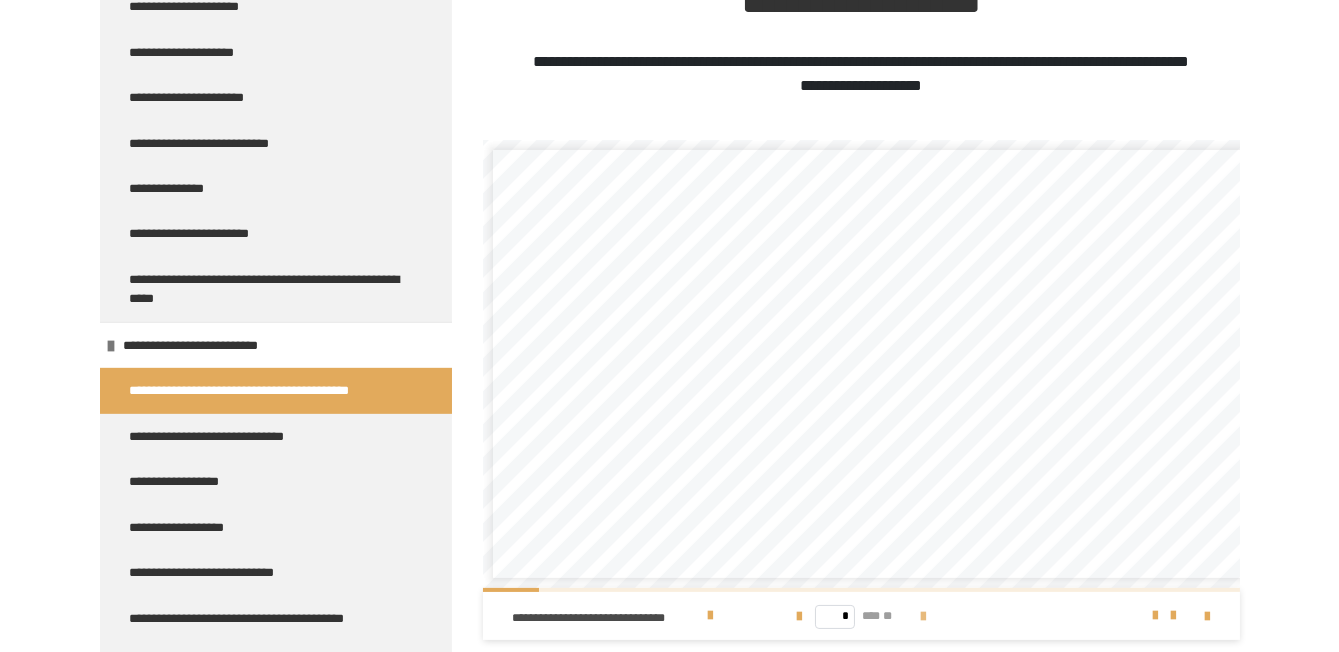 click at bounding box center (923, 617) 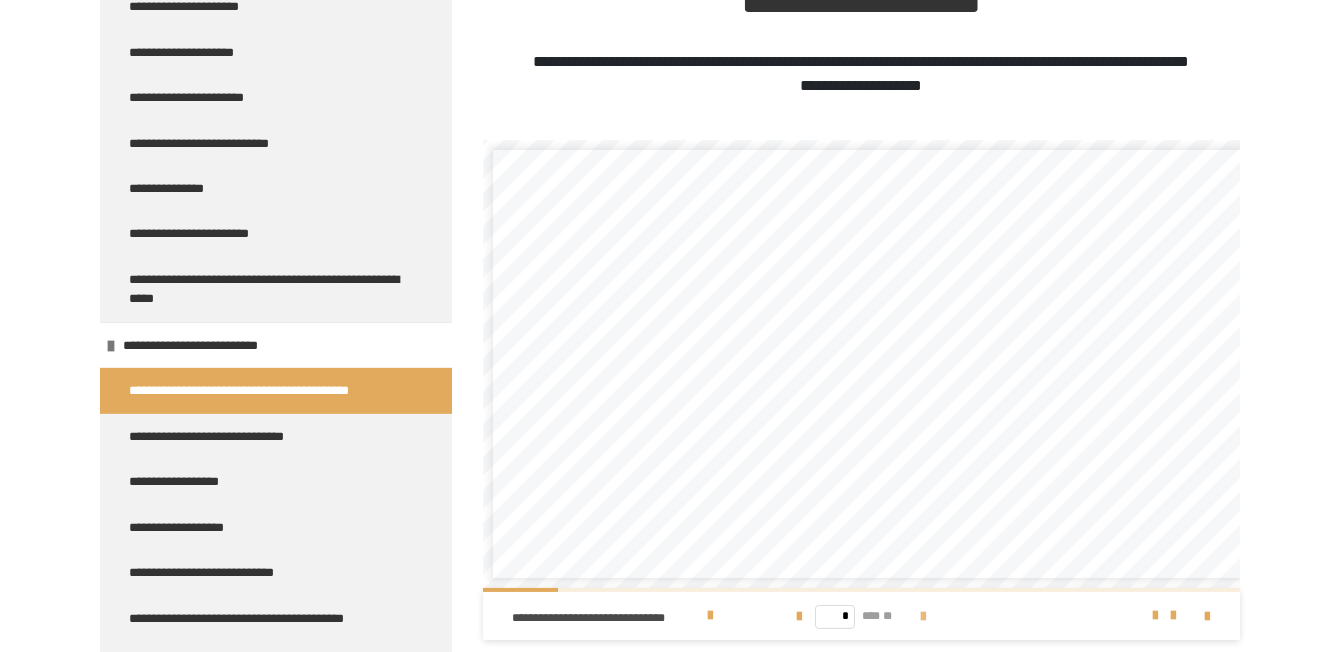 click at bounding box center (923, 616) 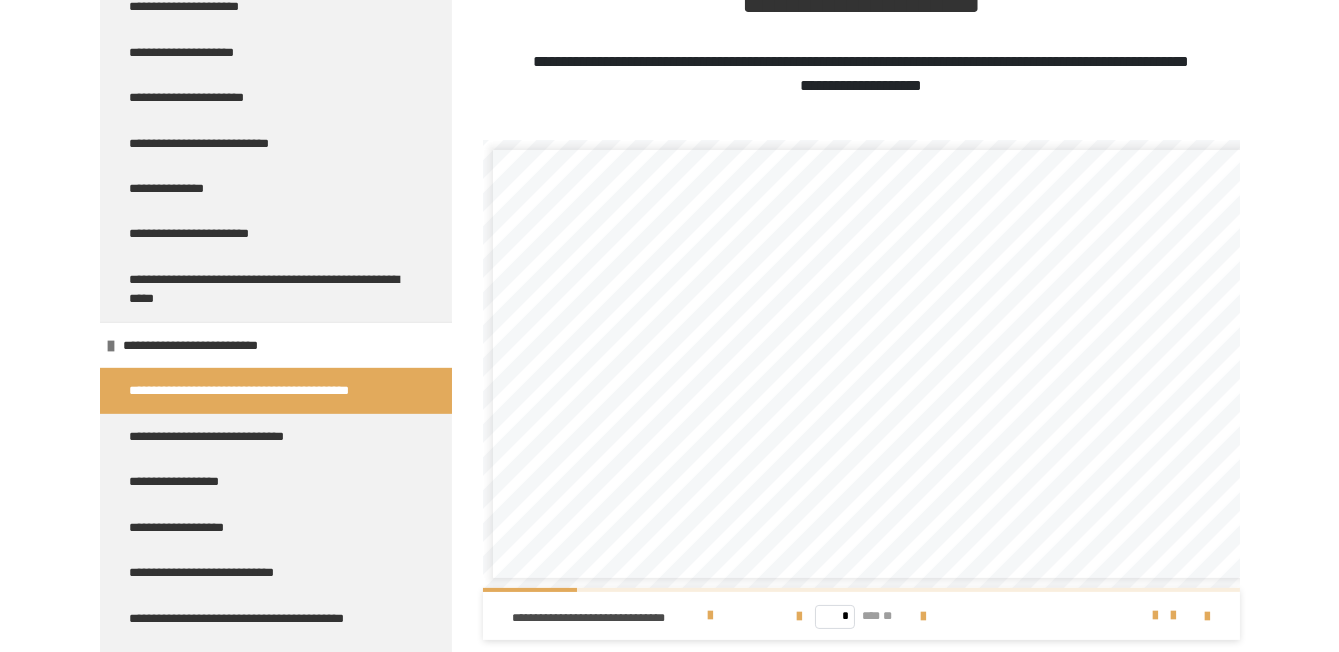 click on "* *** **" at bounding box center [861, 616] 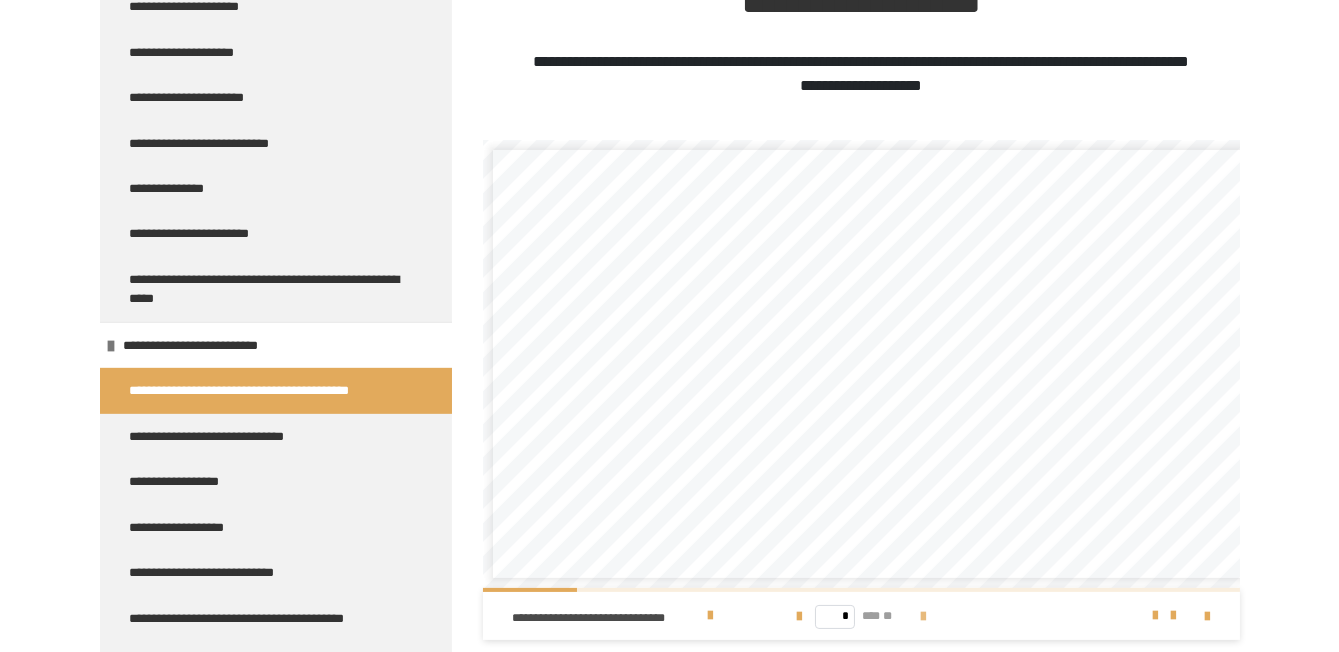 click at bounding box center [923, 617] 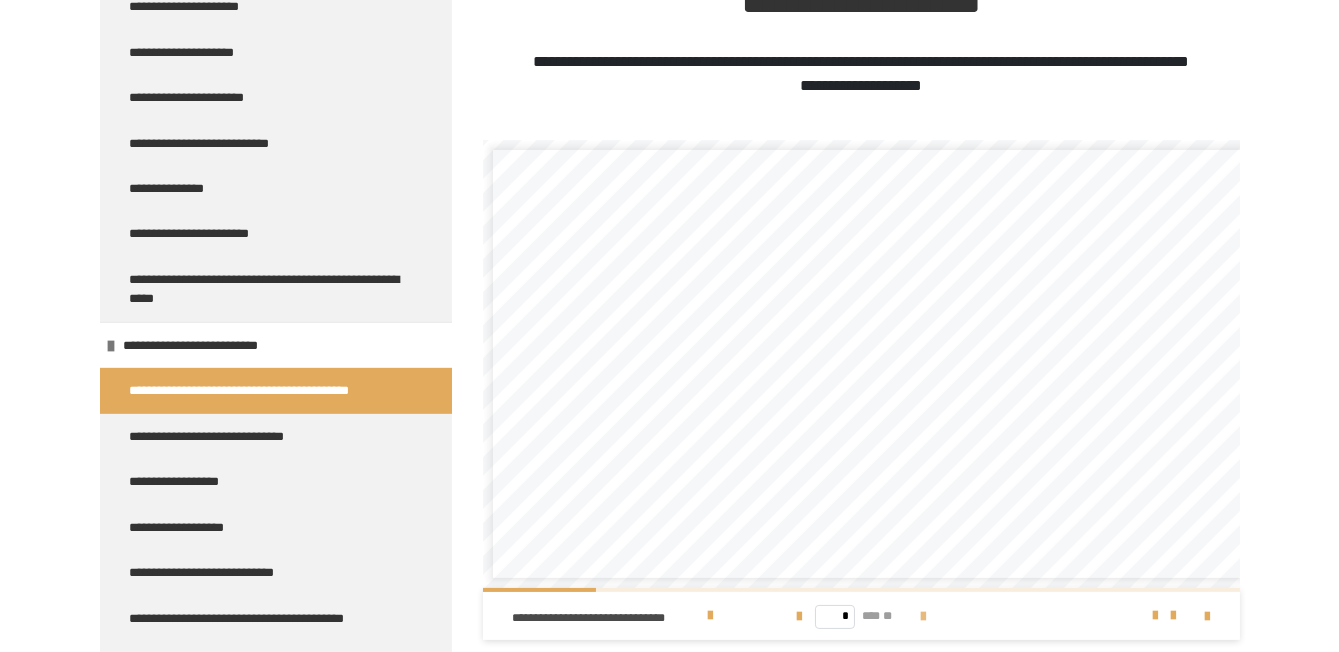 click at bounding box center [923, 617] 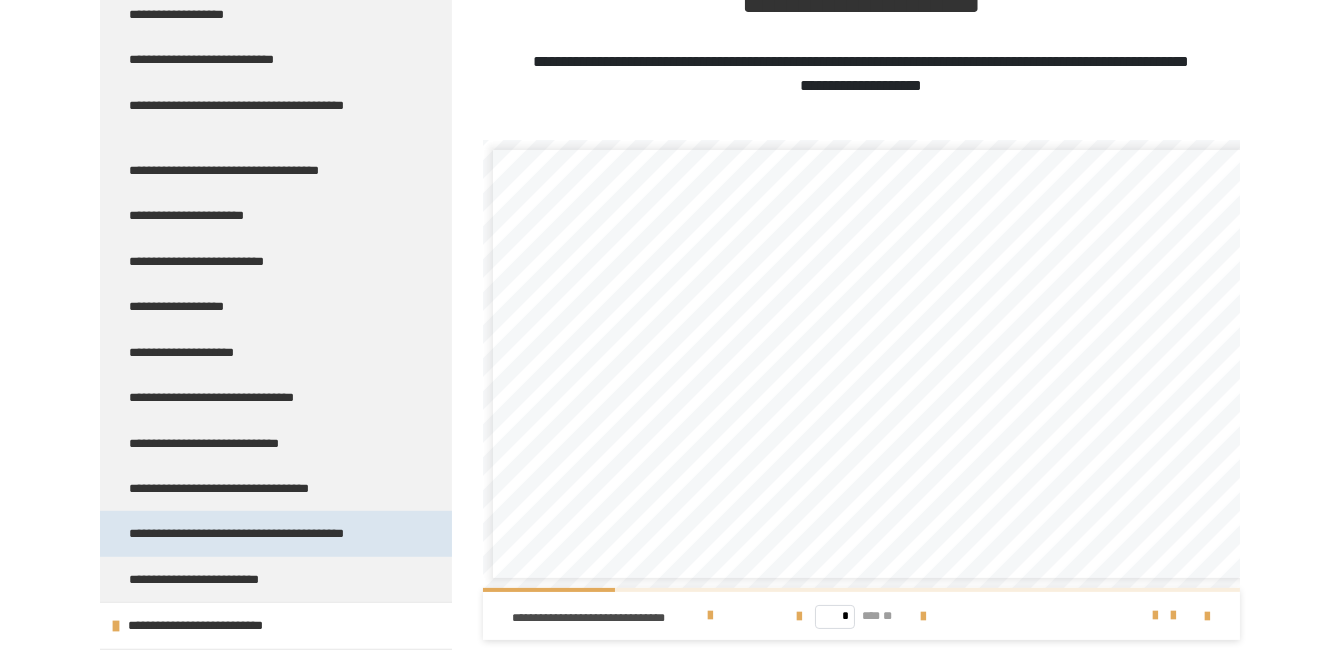 scroll, scrollTop: 2633, scrollLeft: 0, axis: vertical 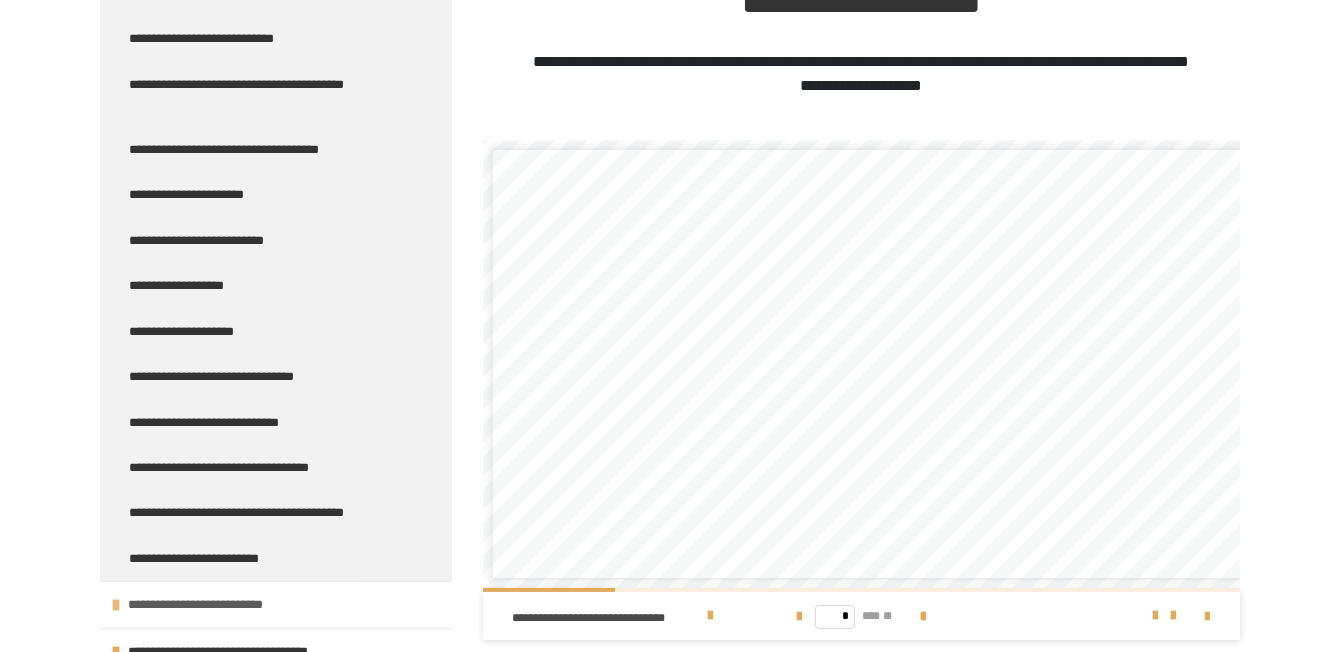 click on "**********" at bounding box center (276, 604) 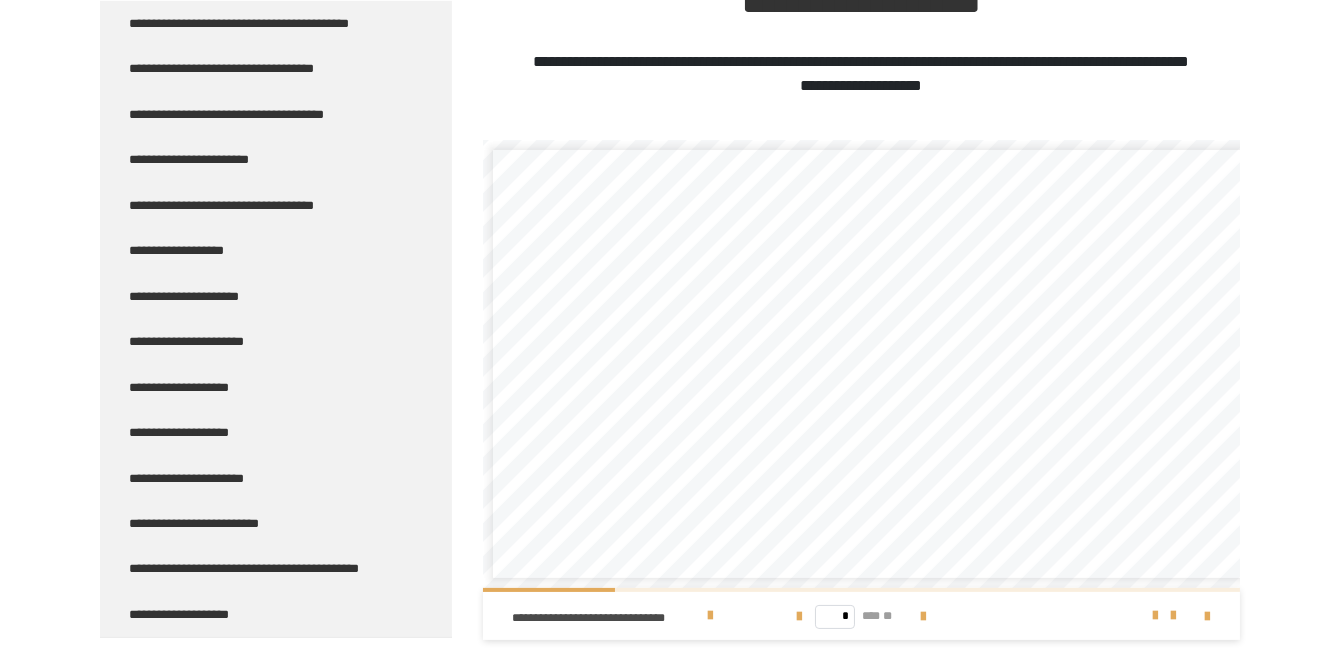 scroll, scrollTop: 3270, scrollLeft: 0, axis: vertical 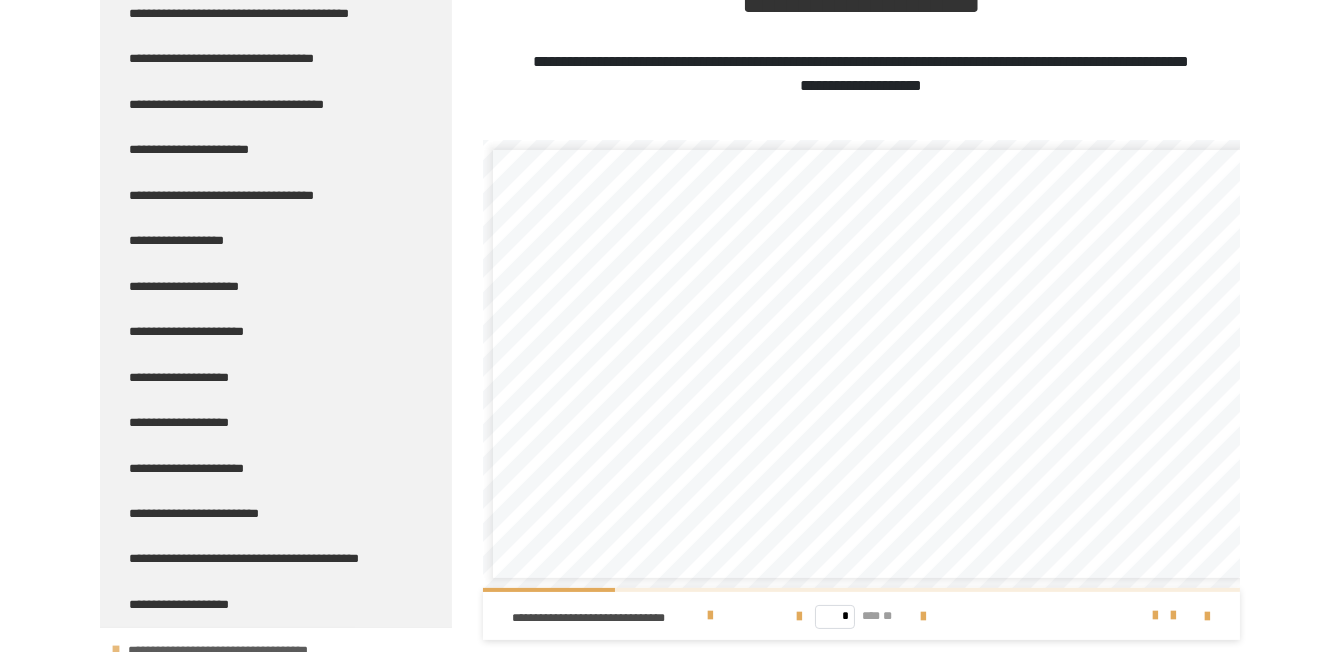 click on "**********" at bounding box center (236, 650) 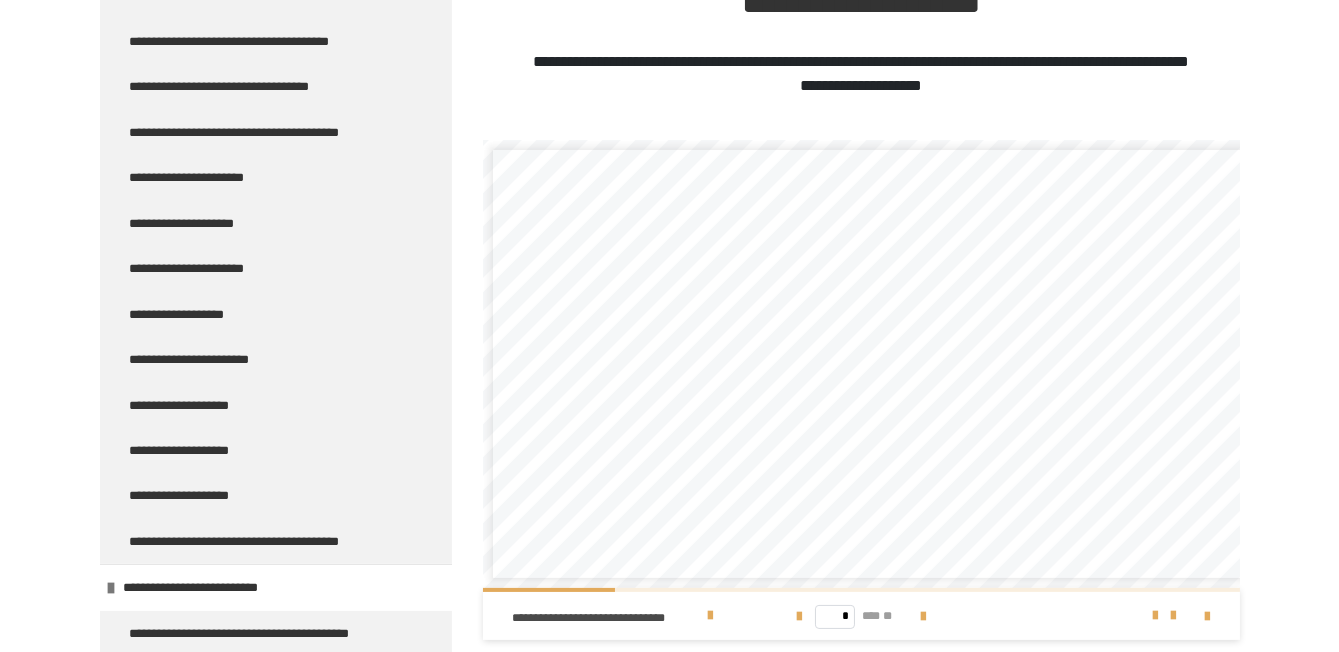 scroll, scrollTop: 1079, scrollLeft: 0, axis: vertical 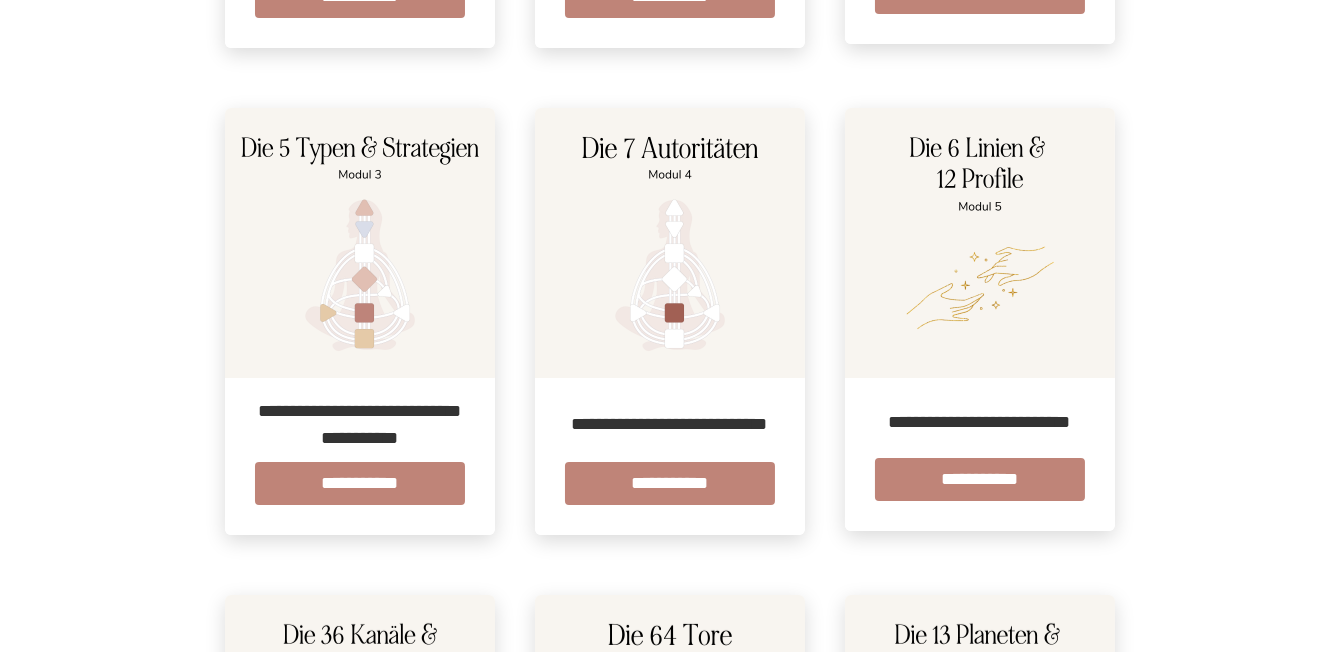 click on "**********" at bounding box center [360, 483] 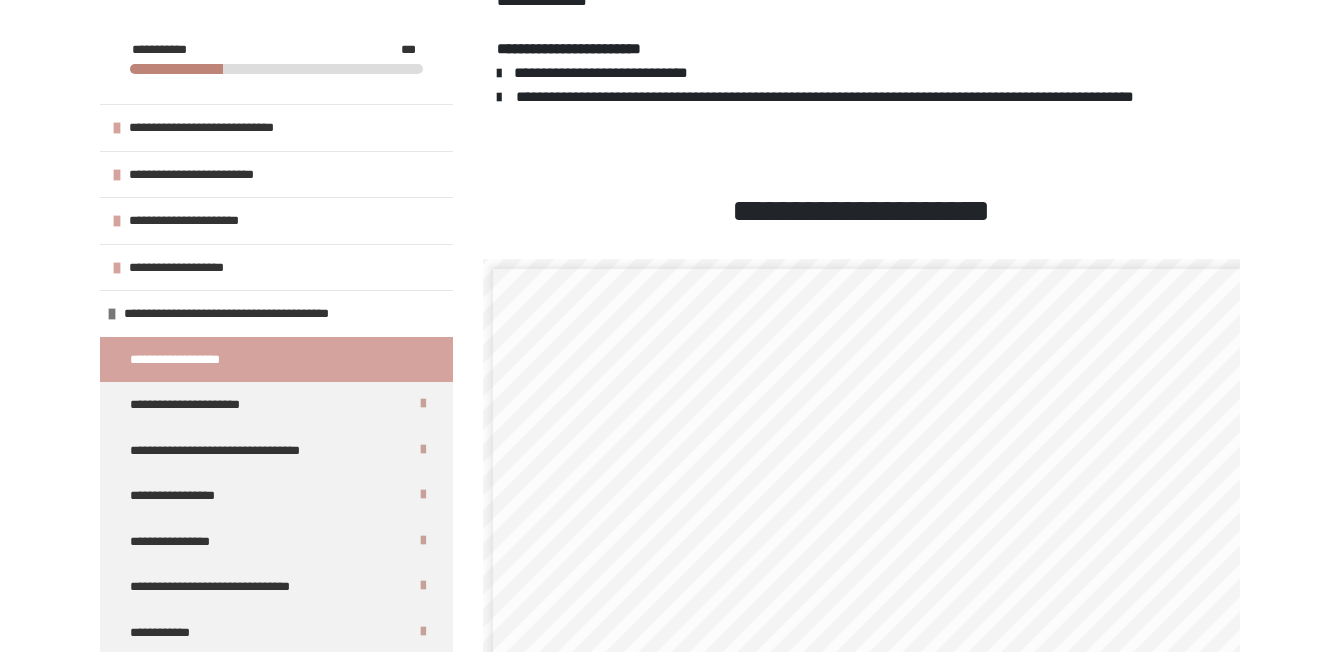 scroll, scrollTop: 587, scrollLeft: 0, axis: vertical 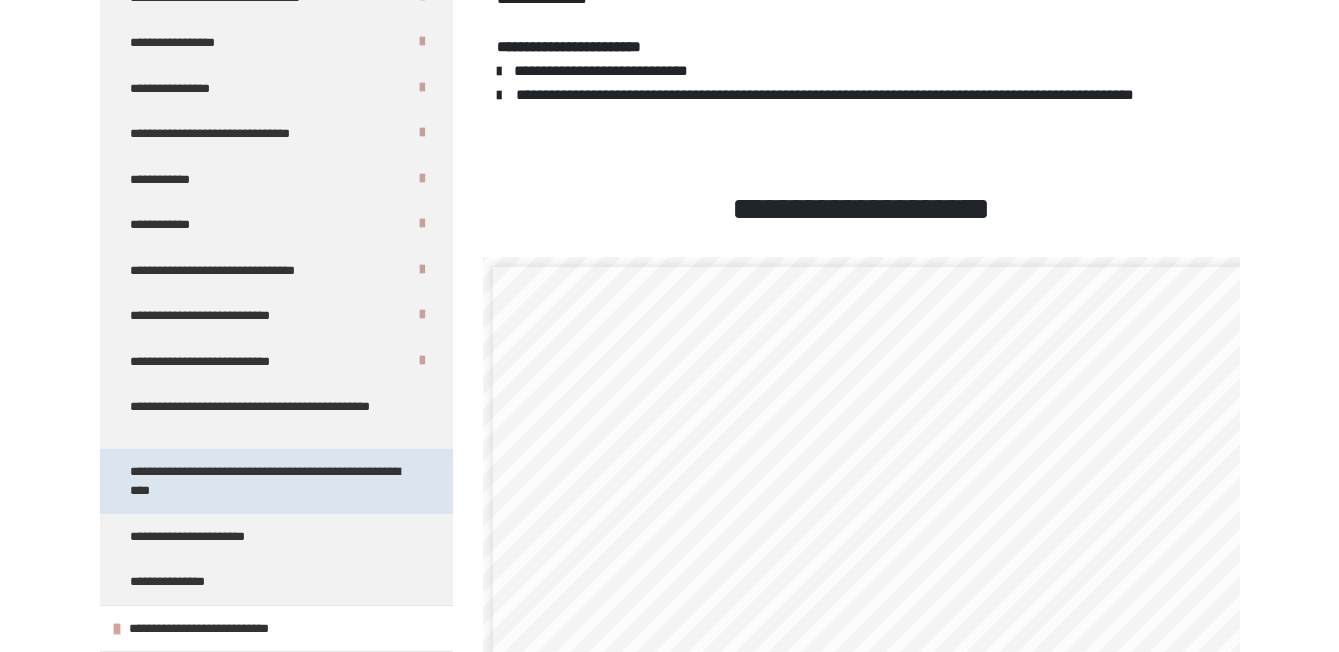 click on "**********" at bounding box center (268, 481) 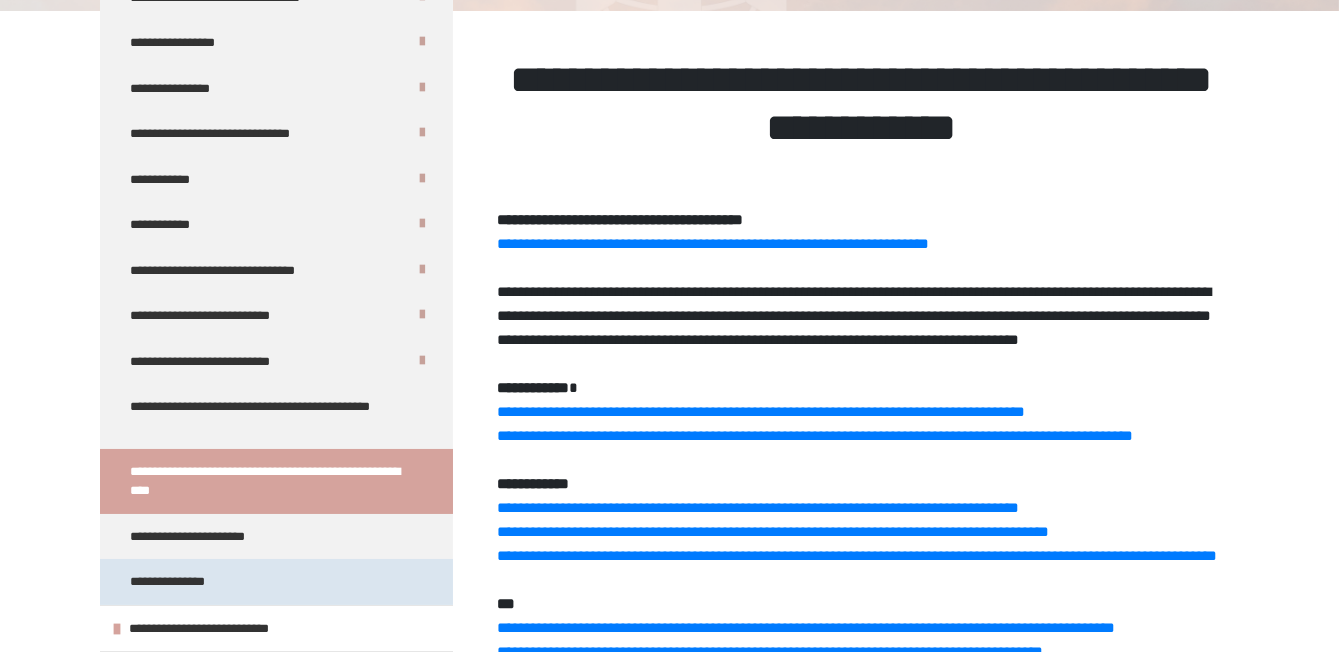 click on "**********" at bounding box center [276, 581] 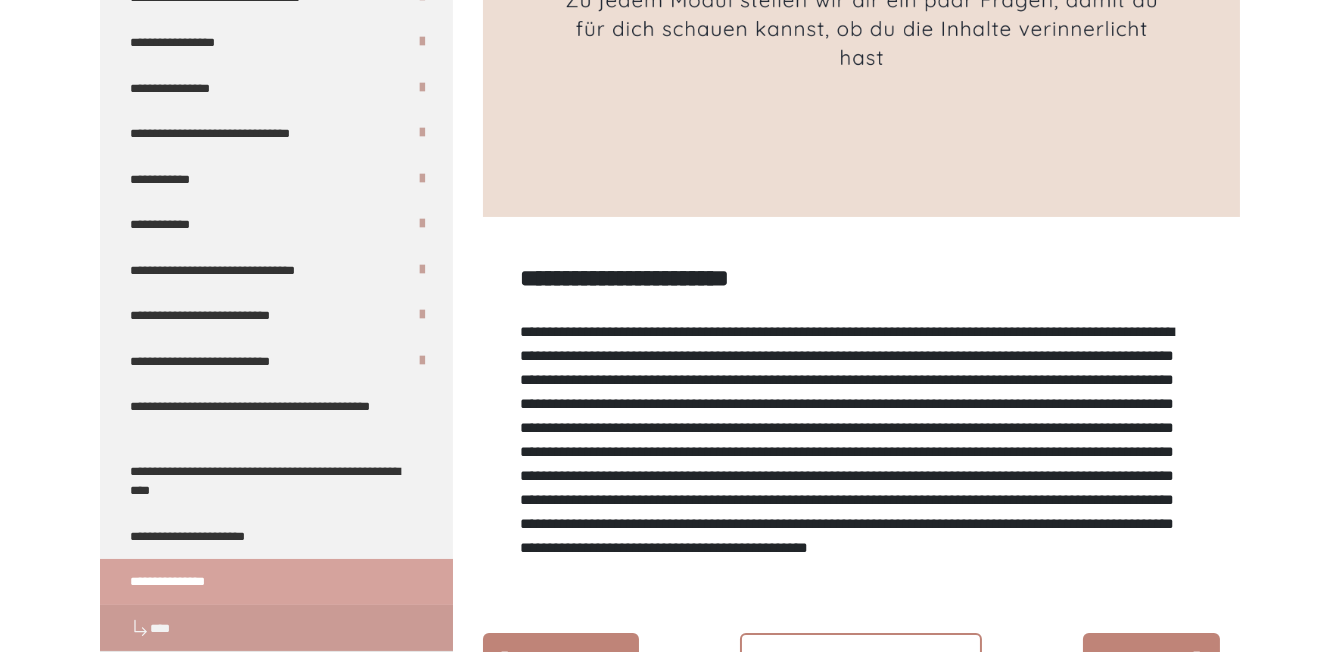 scroll, scrollTop: 863, scrollLeft: 0, axis: vertical 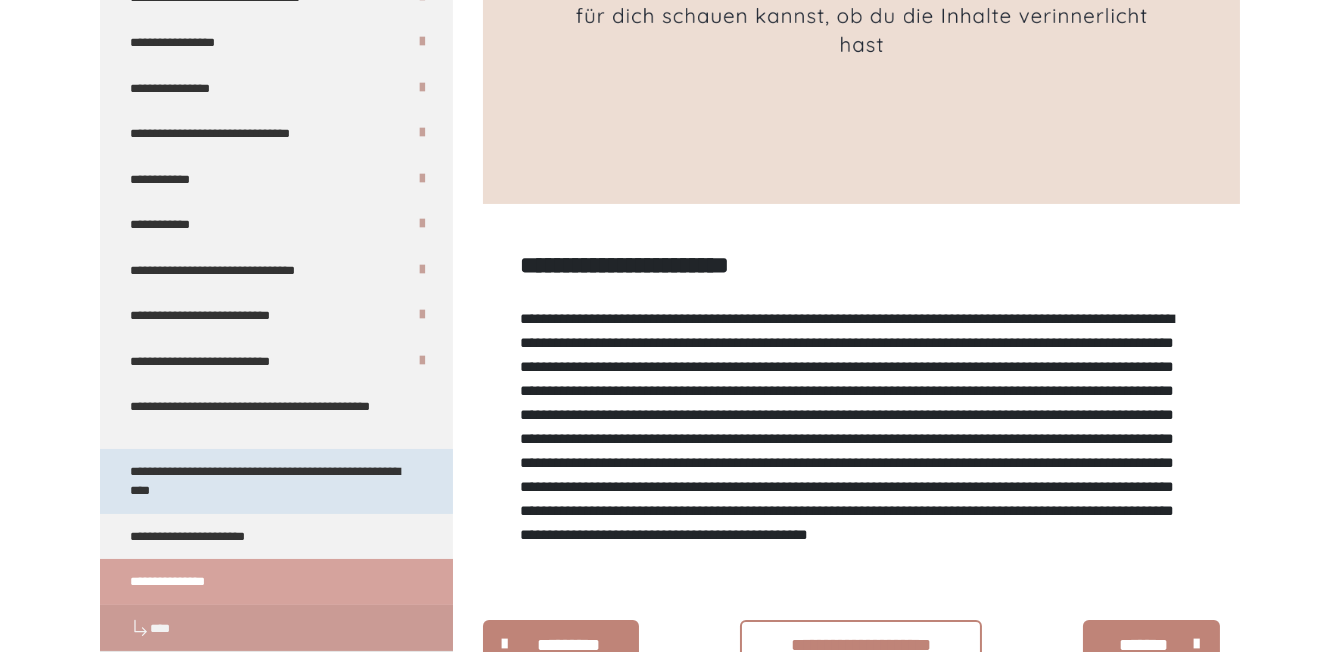 click on "**********" at bounding box center [268, 481] 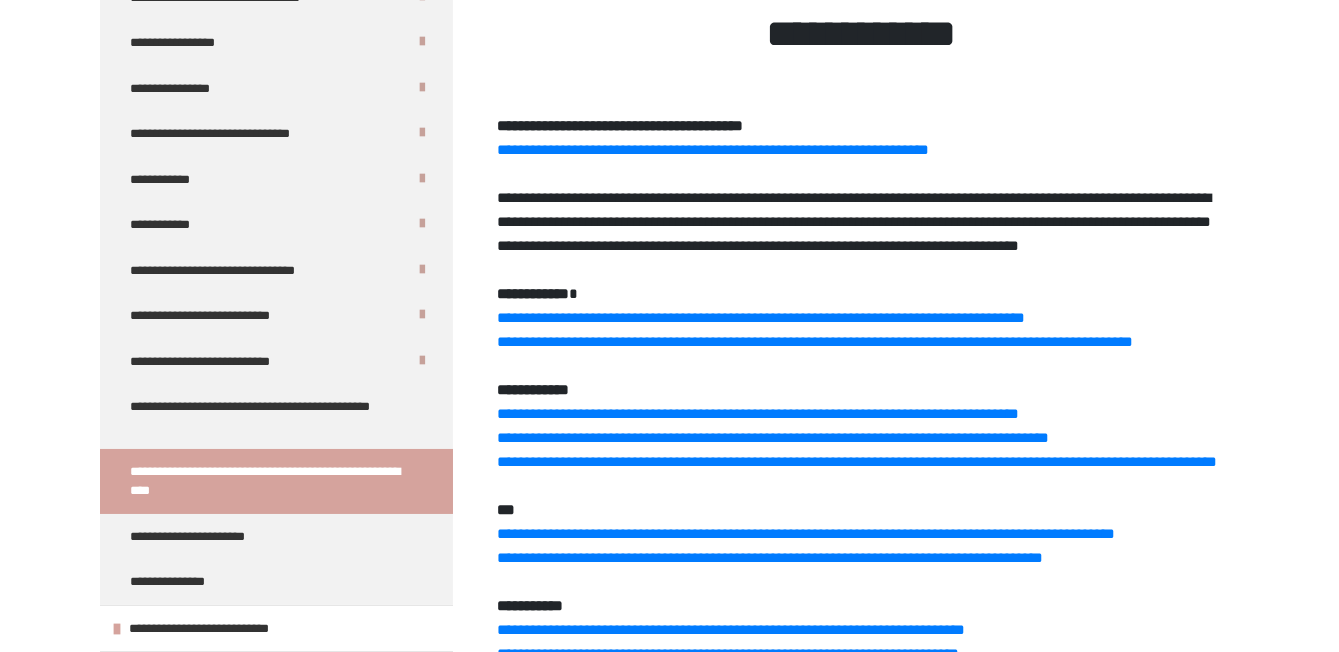 scroll, scrollTop: 364, scrollLeft: 0, axis: vertical 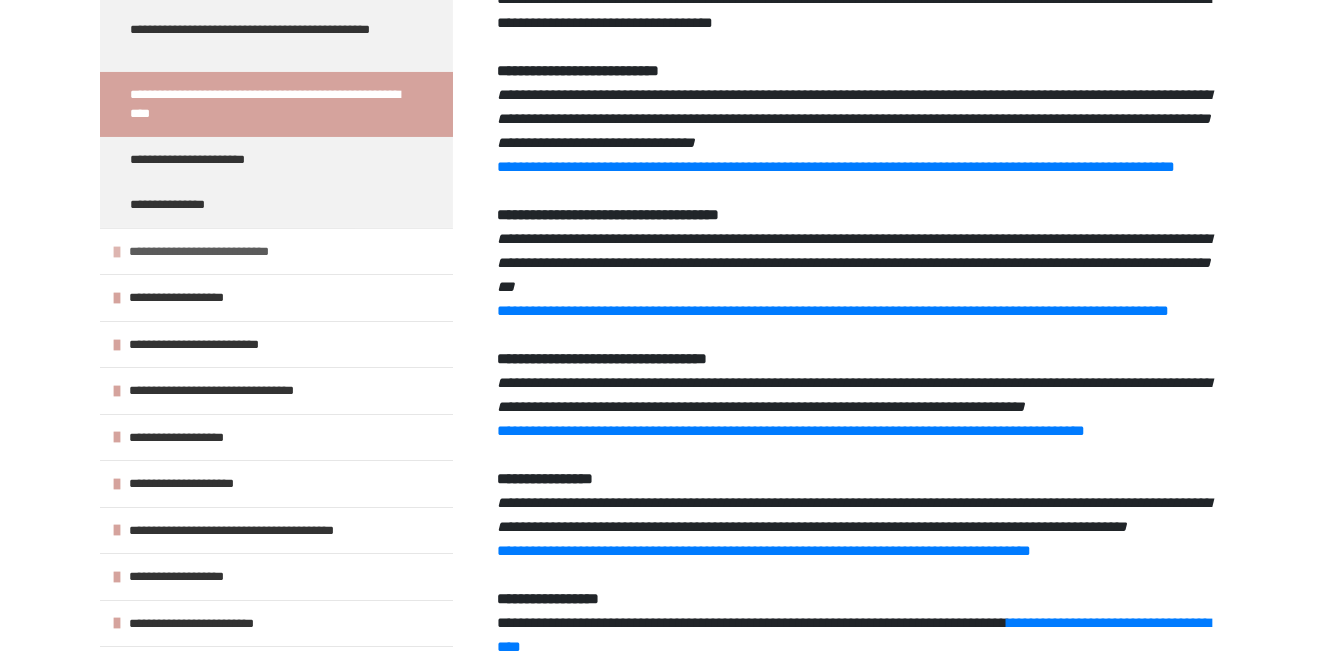 click at bounding box center (117, 252) 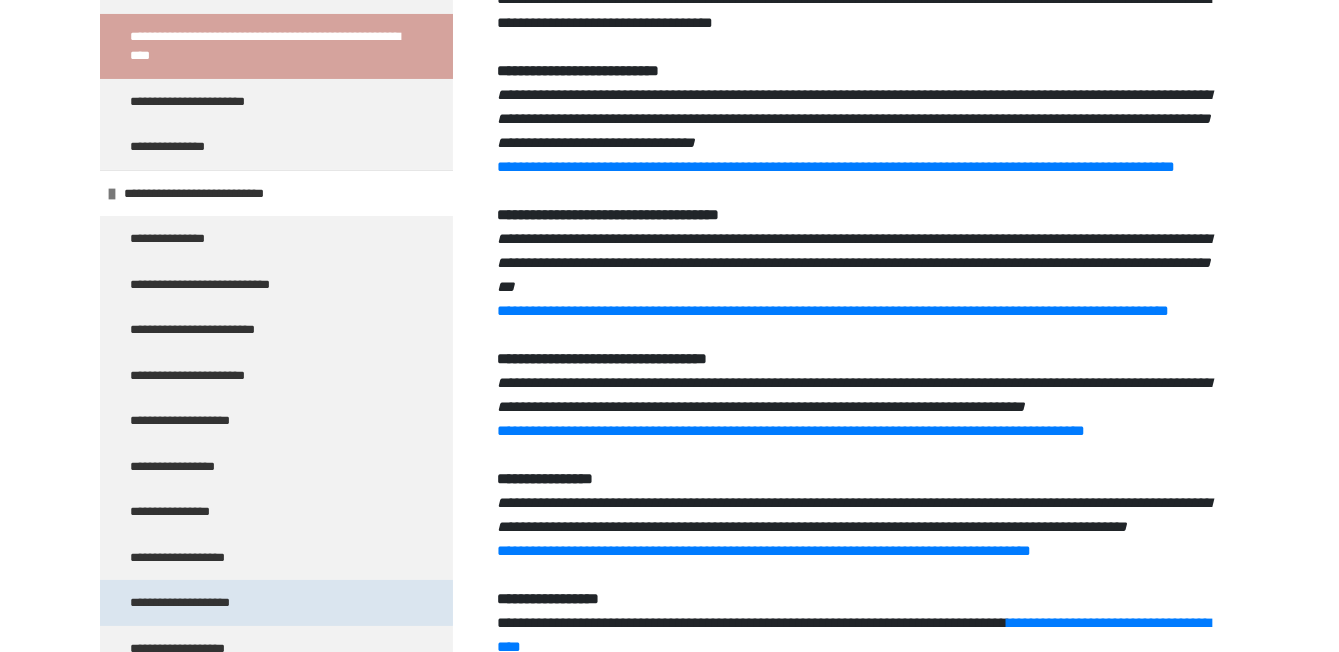 scroll, scrollTop: 888, scrollLeft: 0, axis: vertical 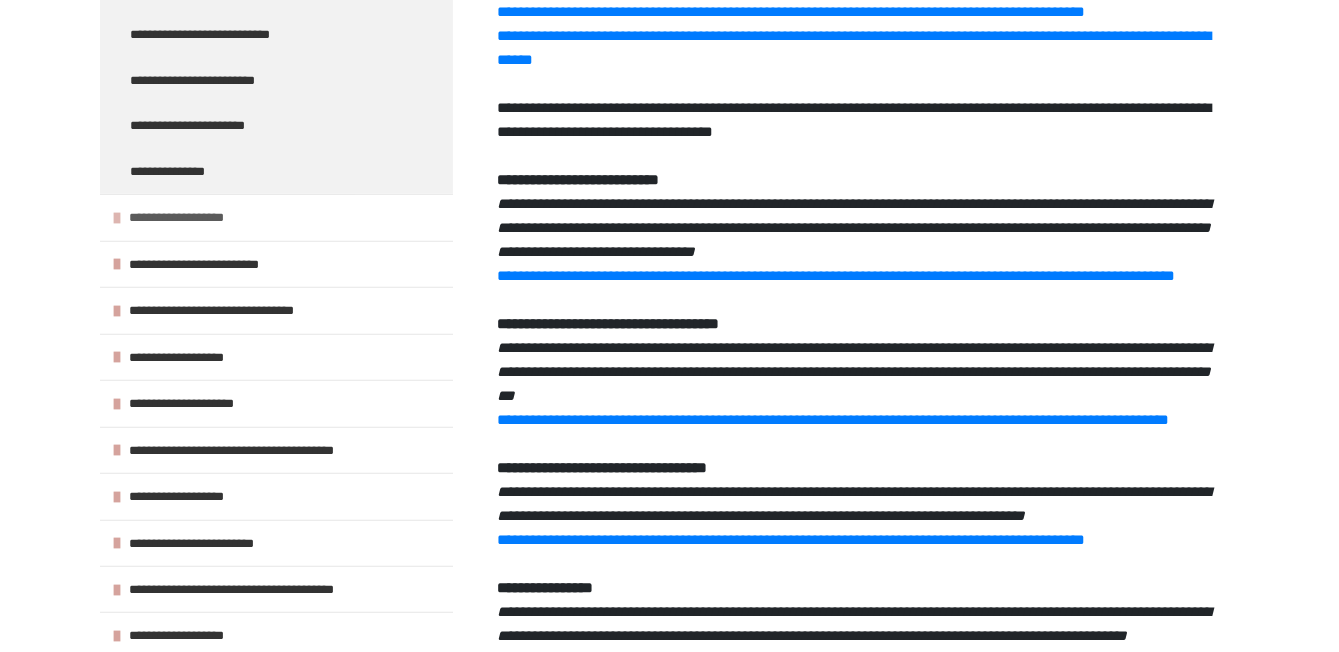 click at bounding box center [117, 218] 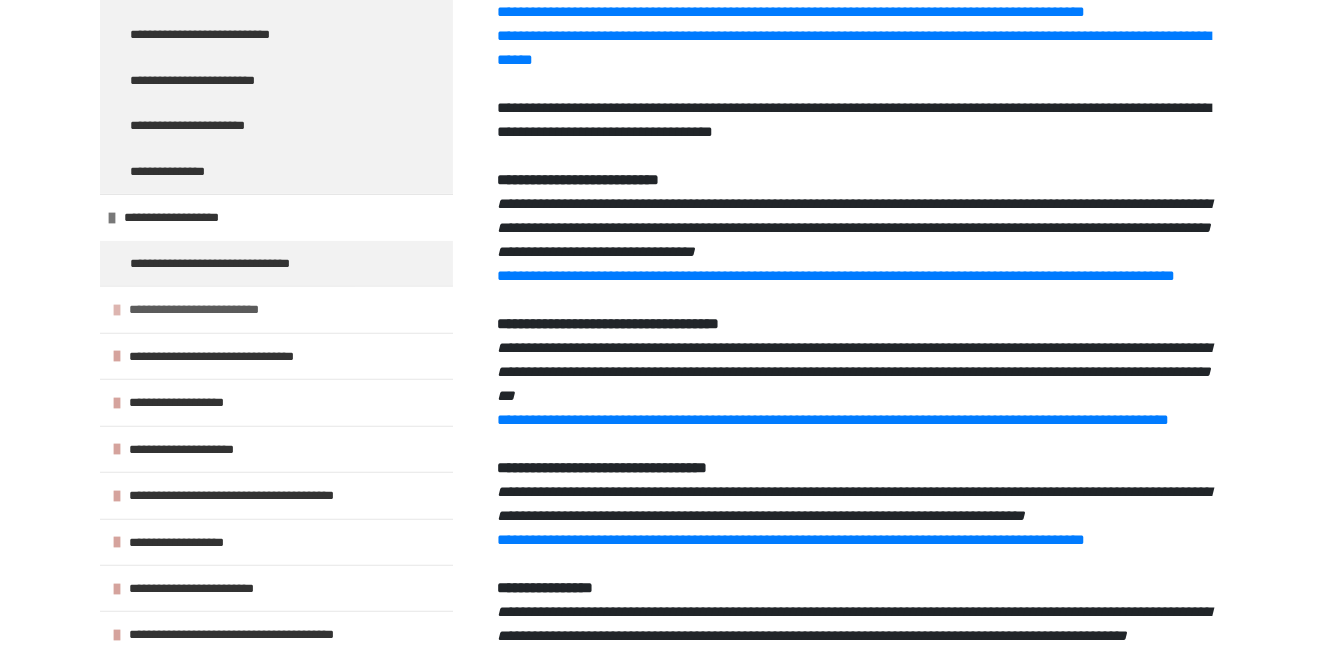 click at bounding box center [117, 310] 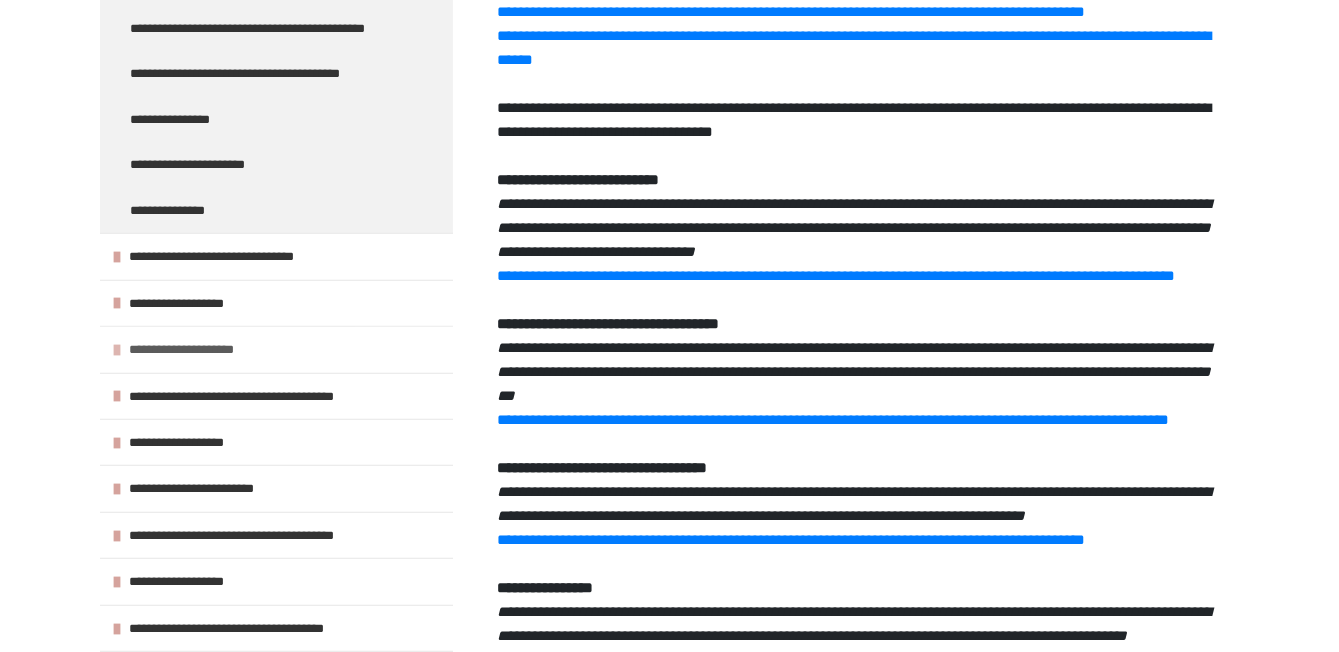 scroll, scrollTop: 2603, scrollLeft: 0, axis: vertical 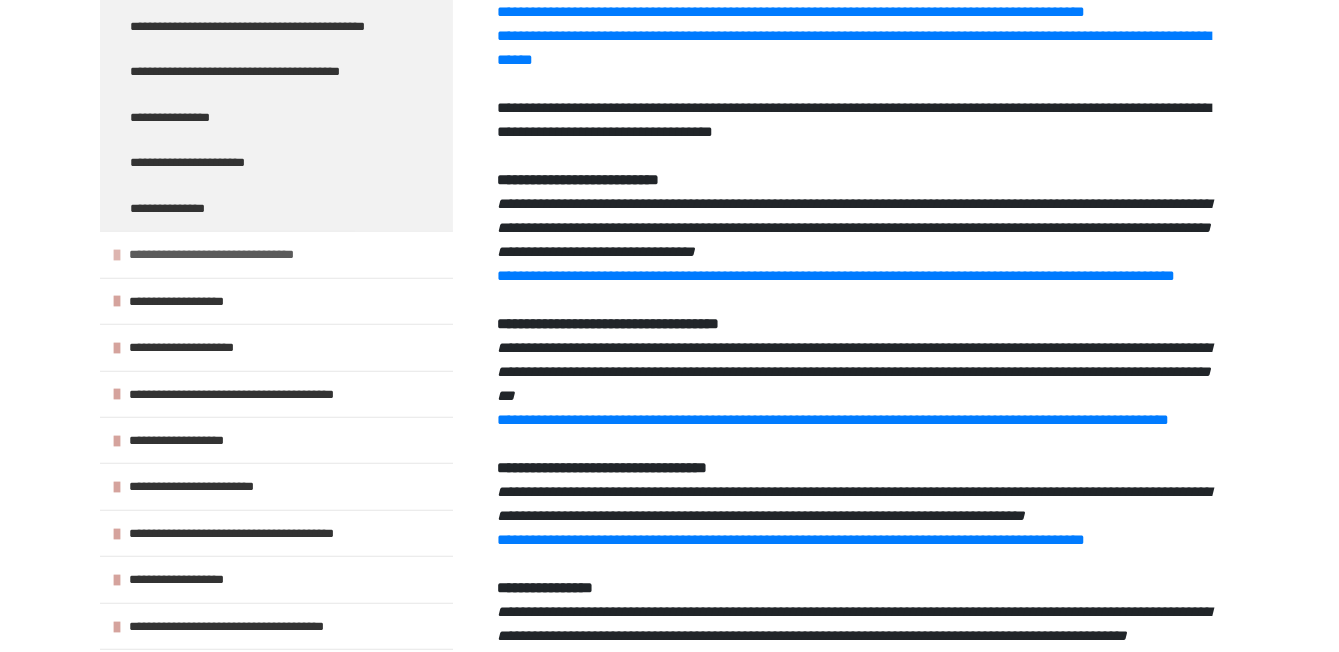 click on "**********" at bounding box center [229, 254] 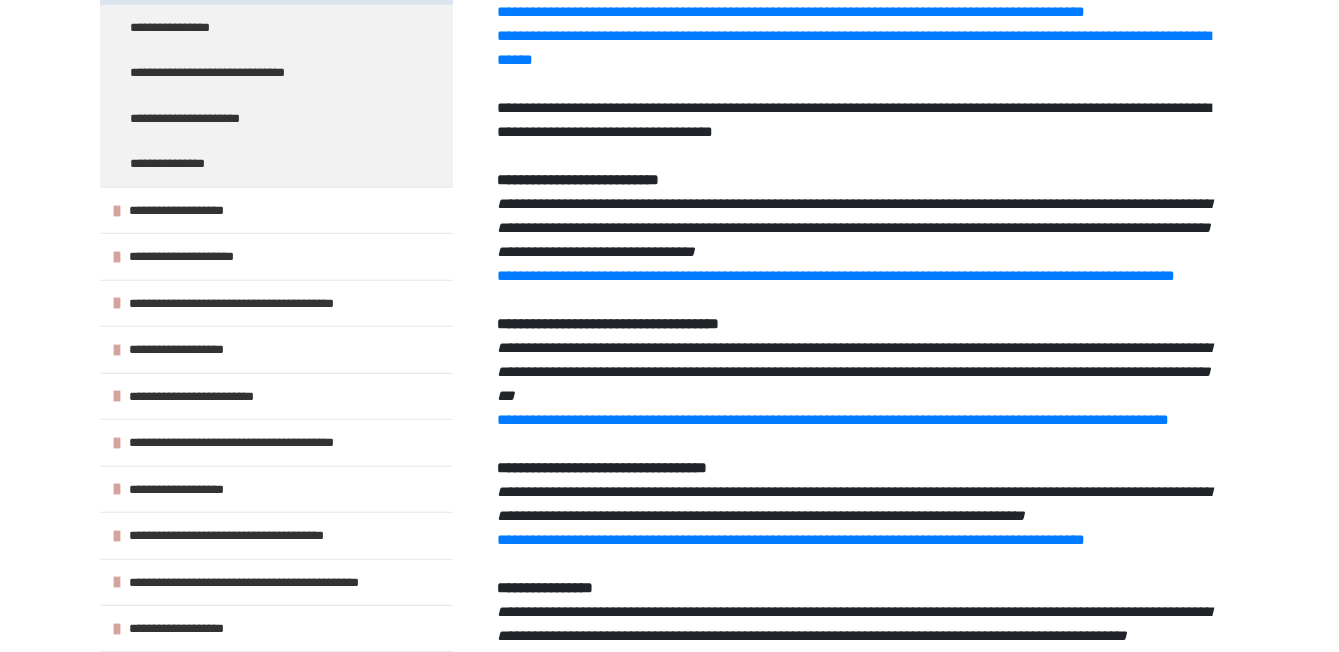scroll, scrollTop: 3169, scrollLeft: 0, axis: vertical 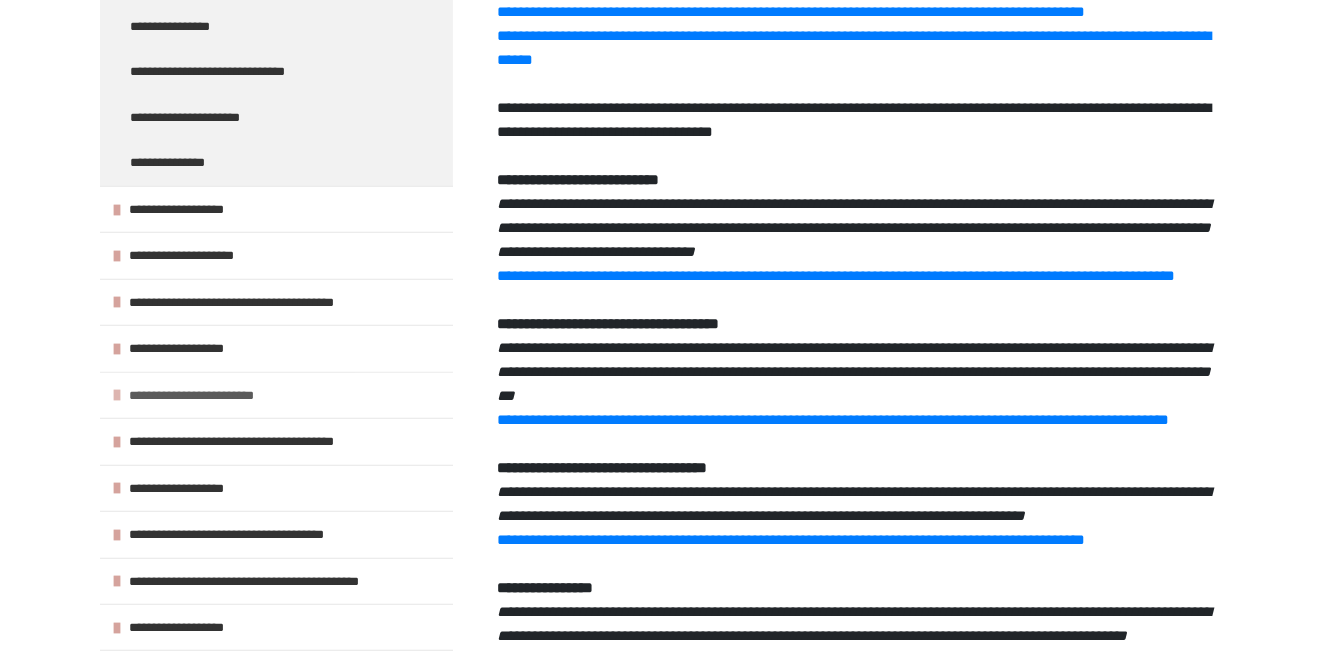 click on "**********" at bounding box center [276, 209] 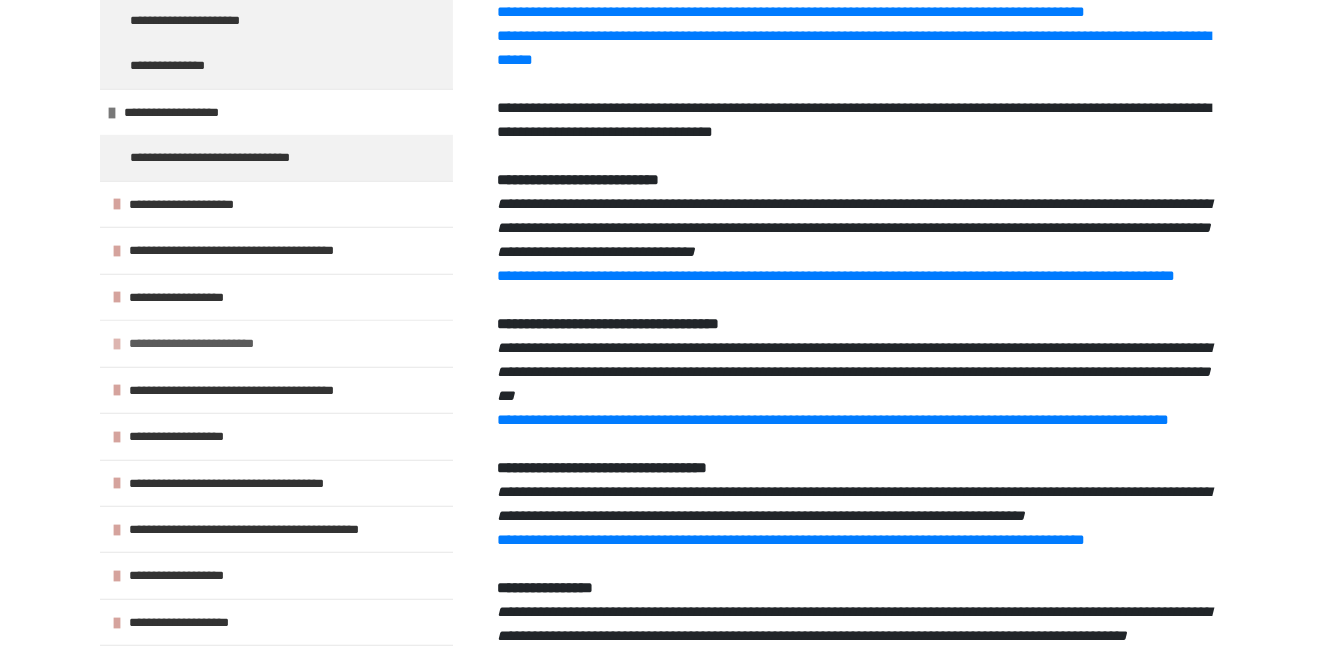 scroll, scrollTop: 3272, scrollLeft: 0, axis: vertical 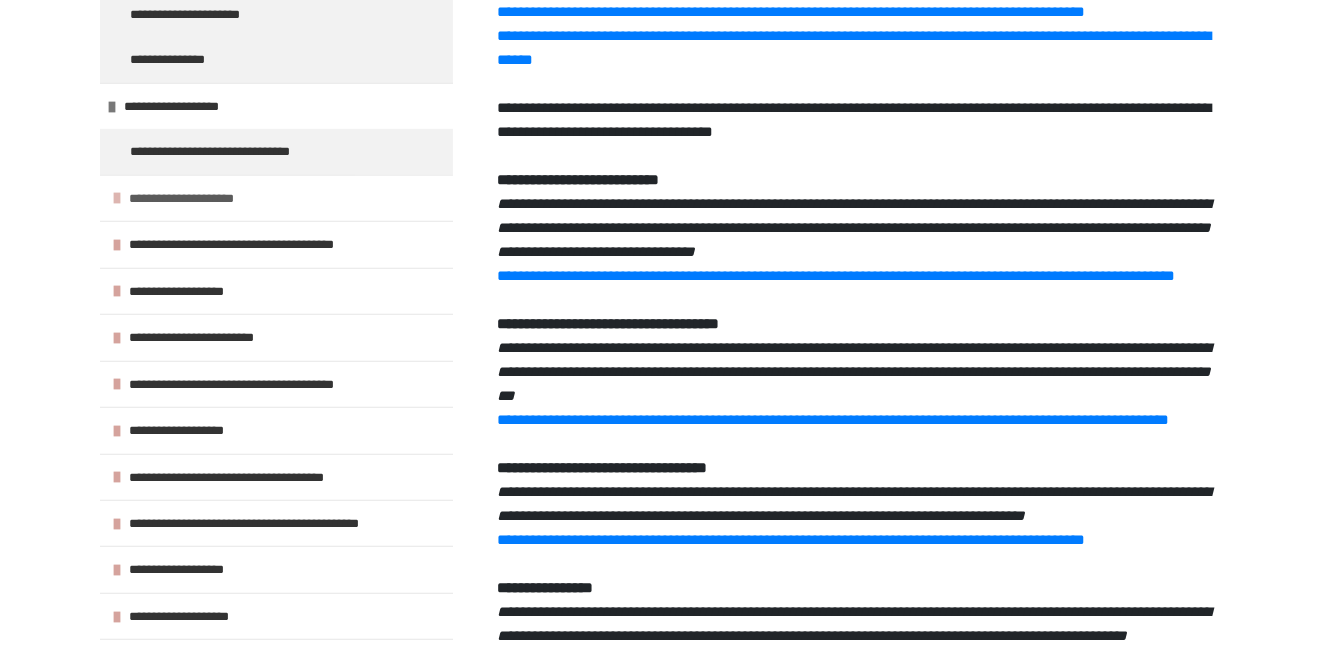 click on "**********" at bounding box center (276, 198) 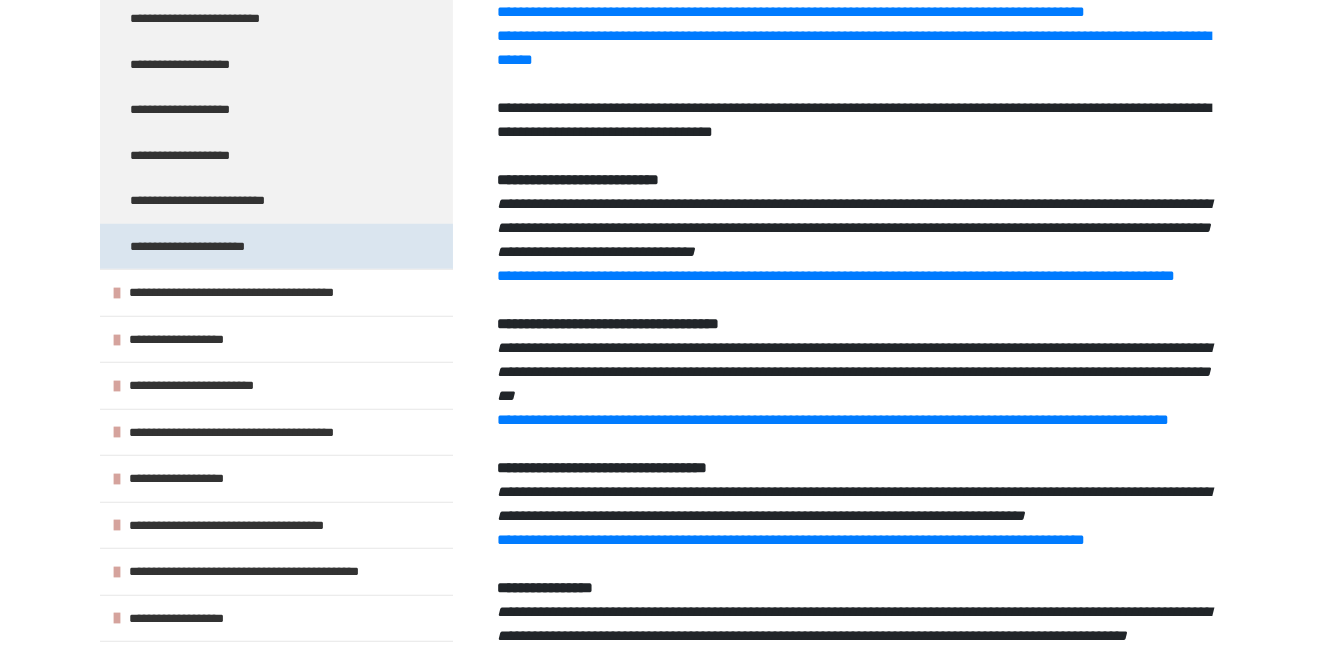 scroll, scrollTop: 3816, scrollLeft: 0, axis: vertical 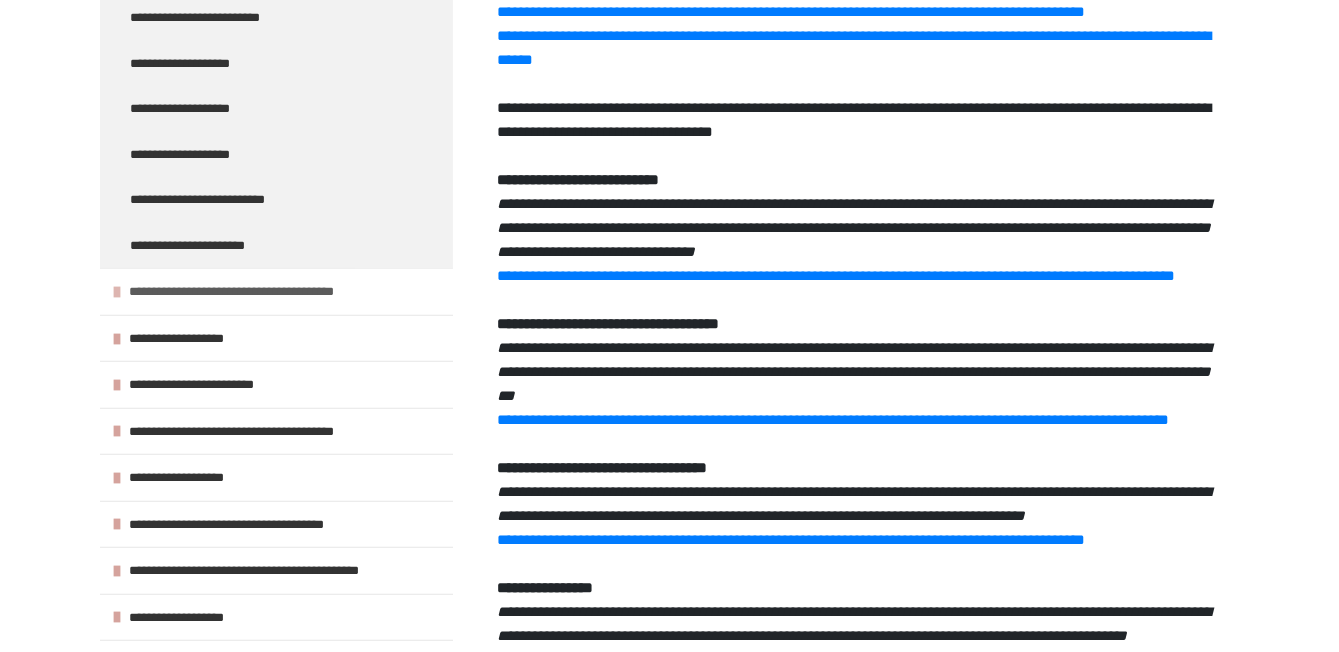 click on "**********" at bounding box center [251, 291] 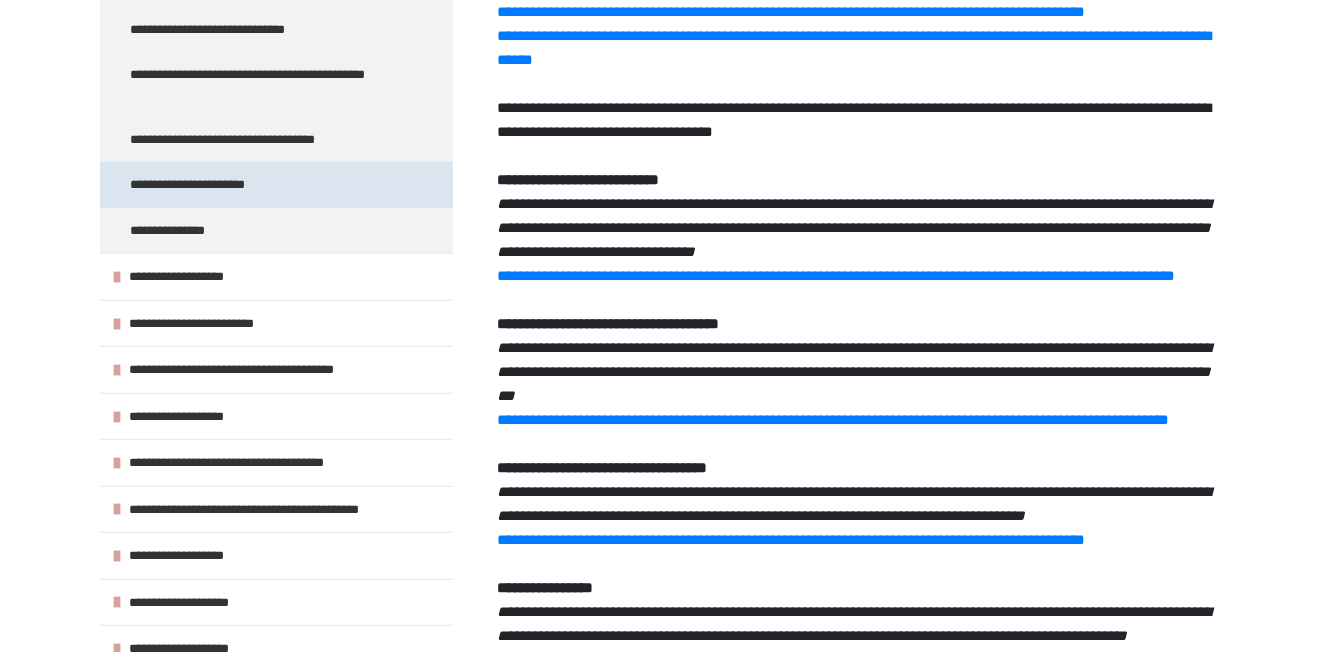 scroll, scrollTop: 4492, scrollLeft: 0, axis: vertical 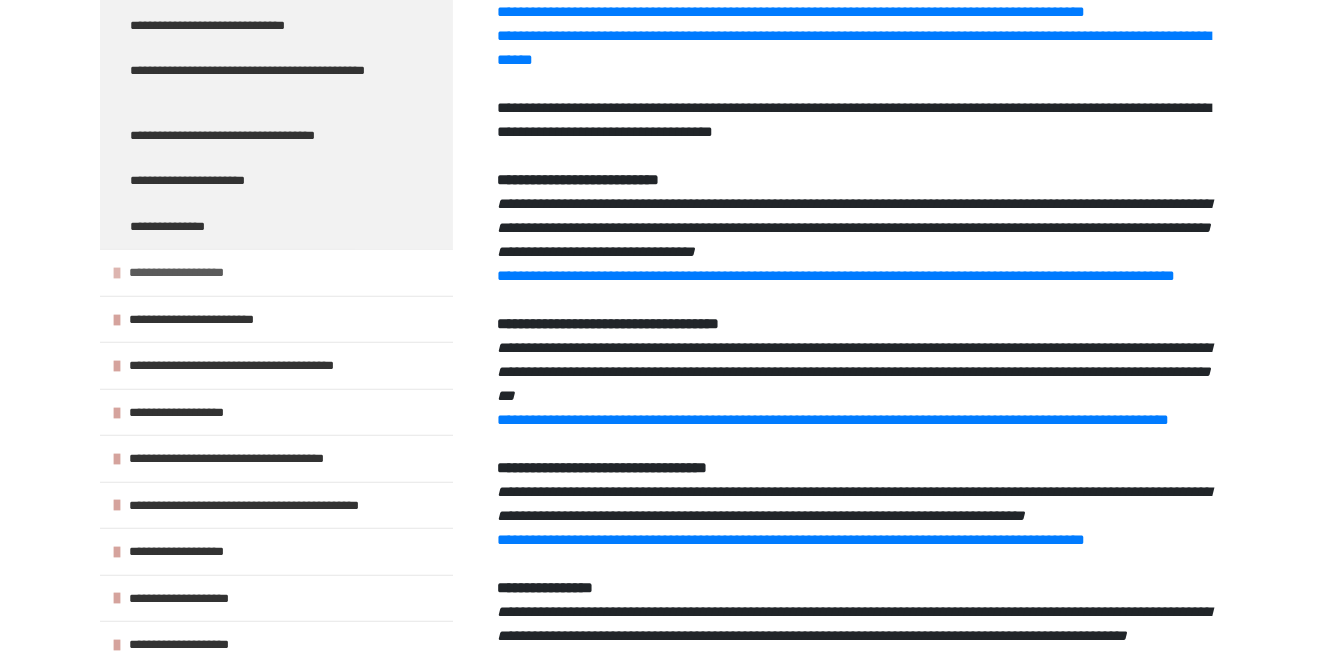 click on "**********" at bounding box center [276, 319] 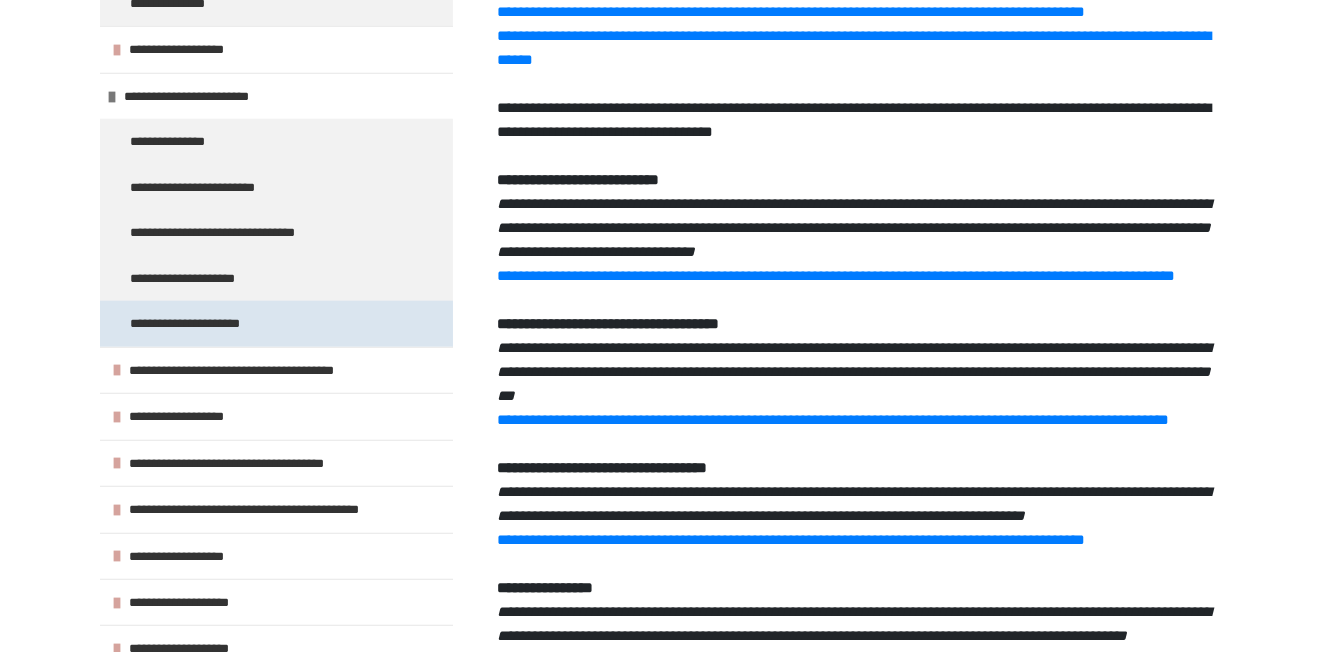 scroll, scrollTop: 4719, scrollLeft: 0, axis: vertical 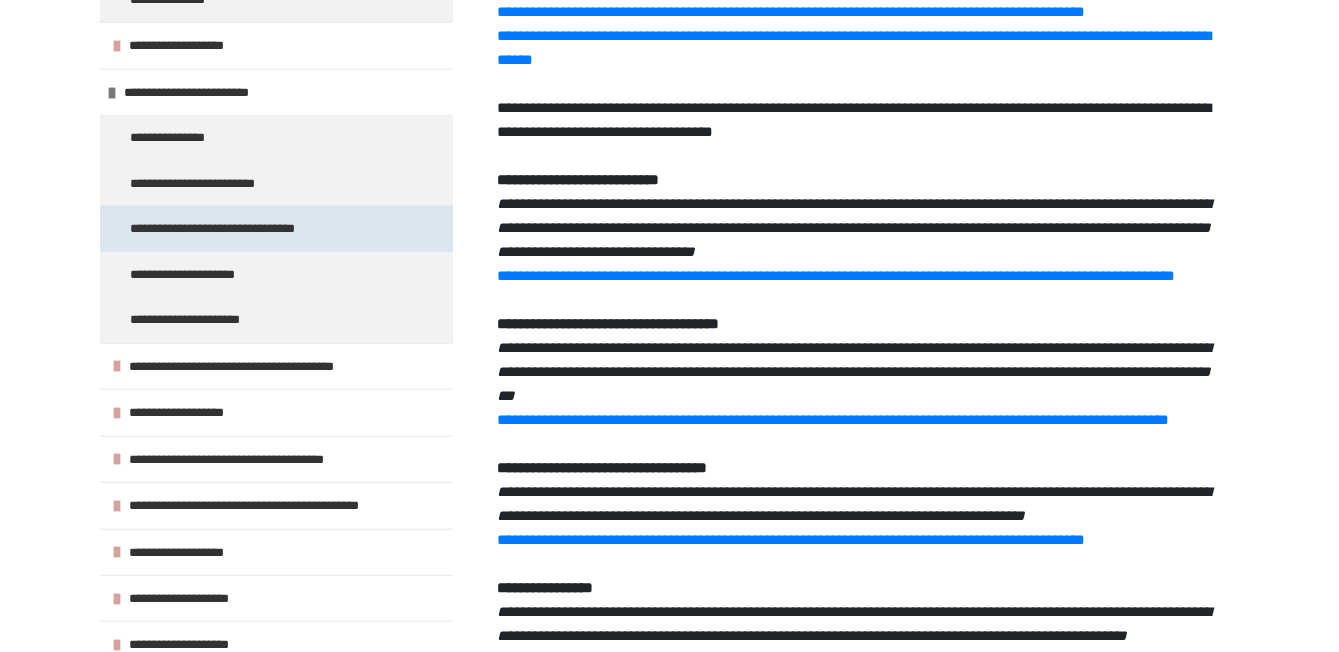 click on "**********" at bounding box center (231, 228) 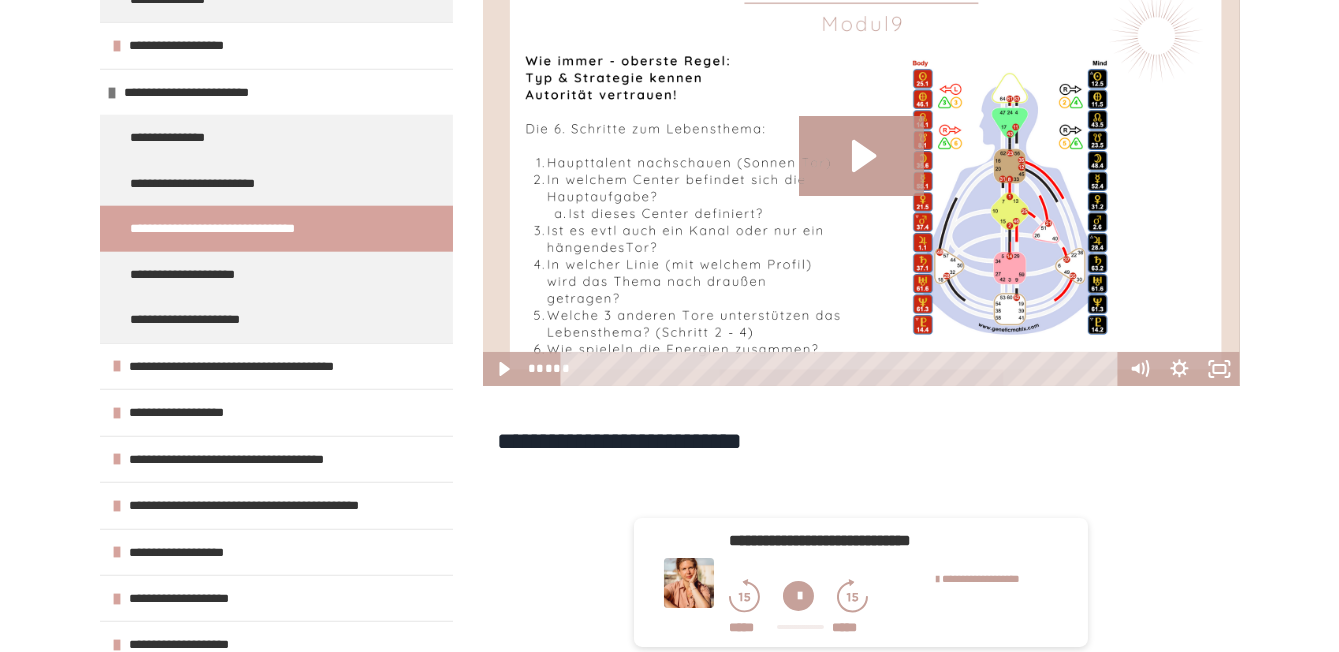 scroll, scrollTop: 489, scrollLeft: 0, axis: vertical 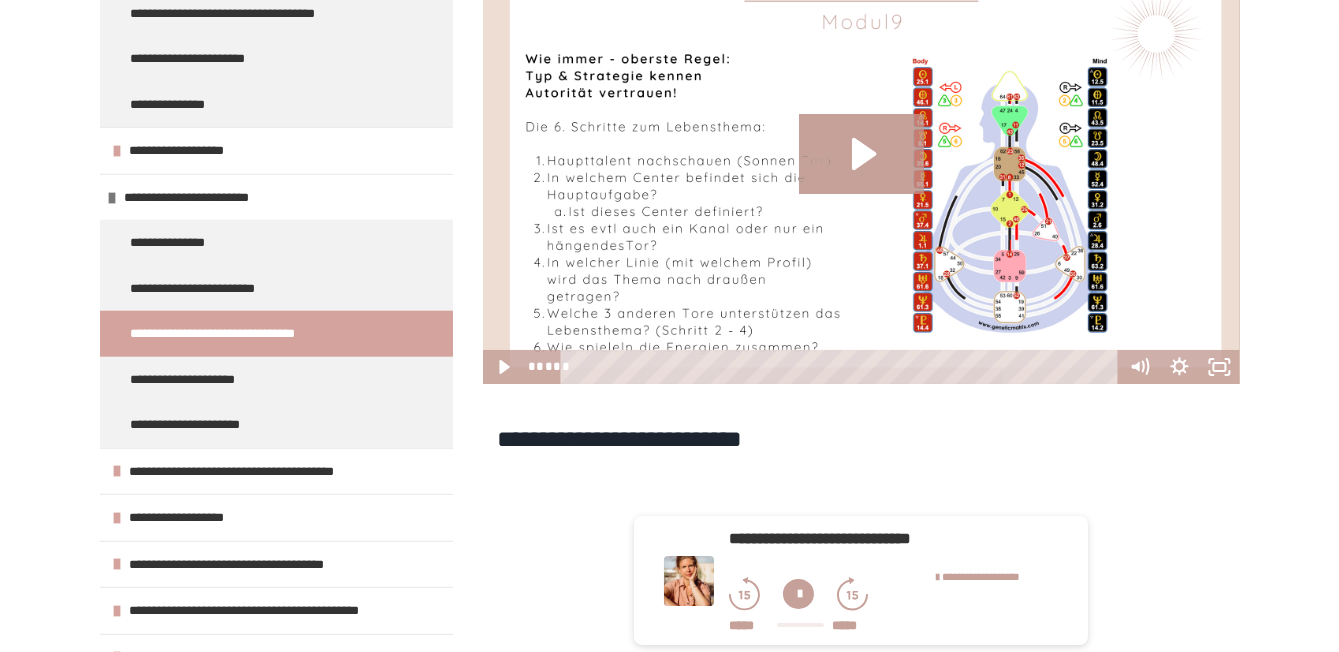 click on "**********" at bounding box center (207, 288) 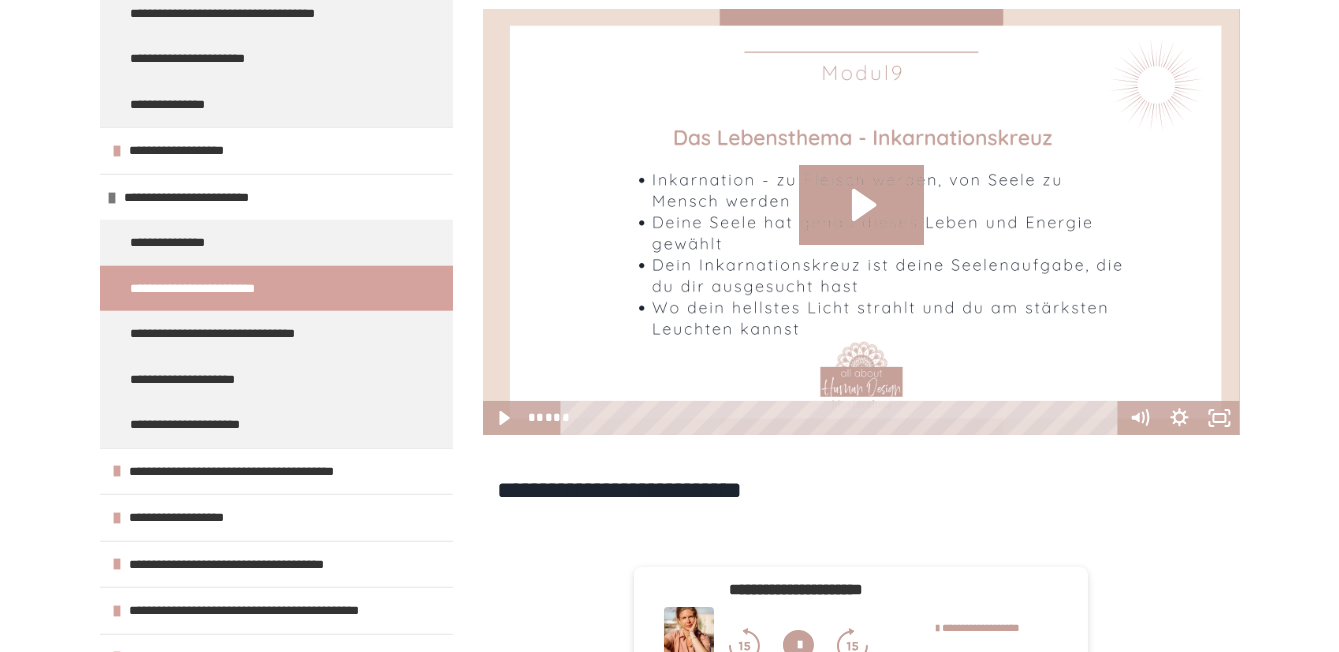 scroll, scrollTop: 438, scrollLeft: 0, axis: vertical 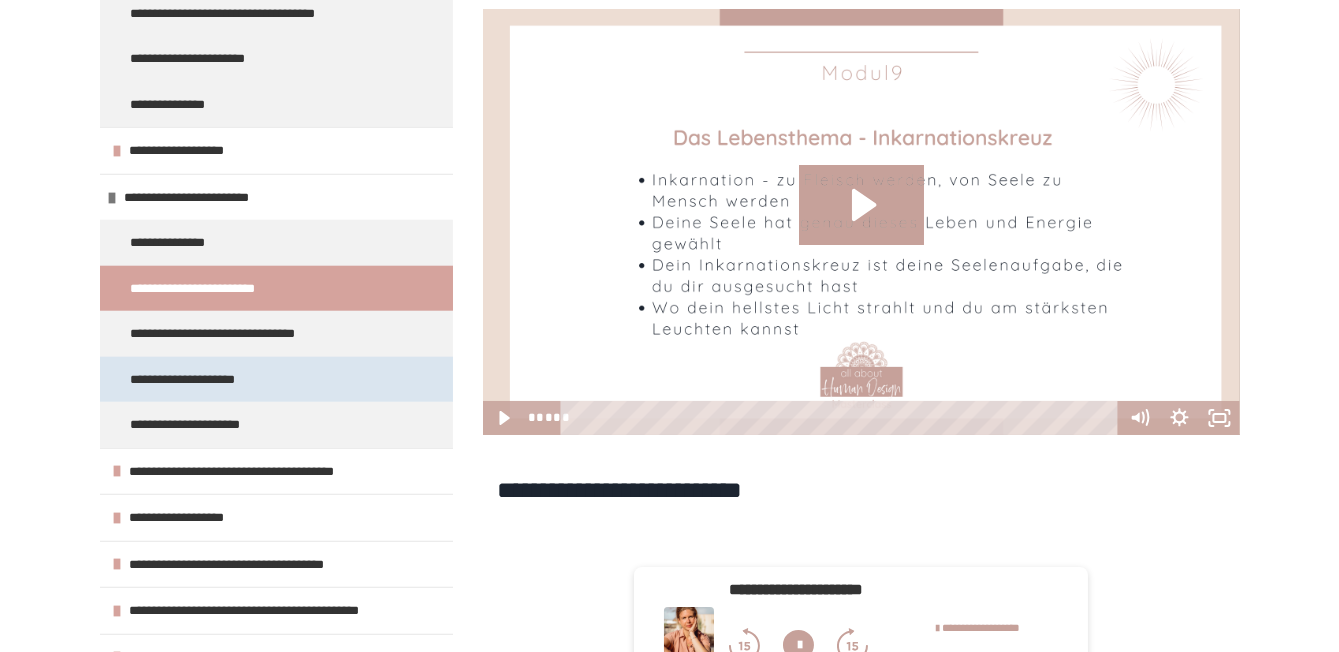 click on "**********" at bounding box center [276, 379] 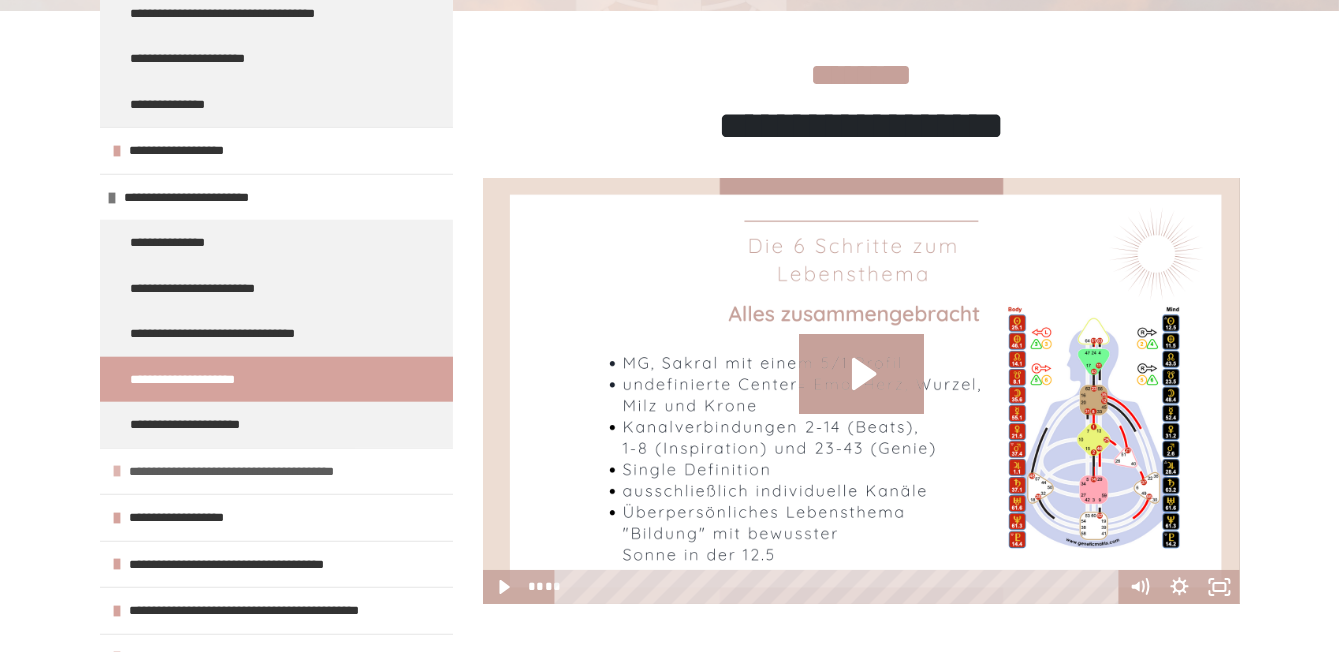 click on "**********" at bounding box center [276, 424] 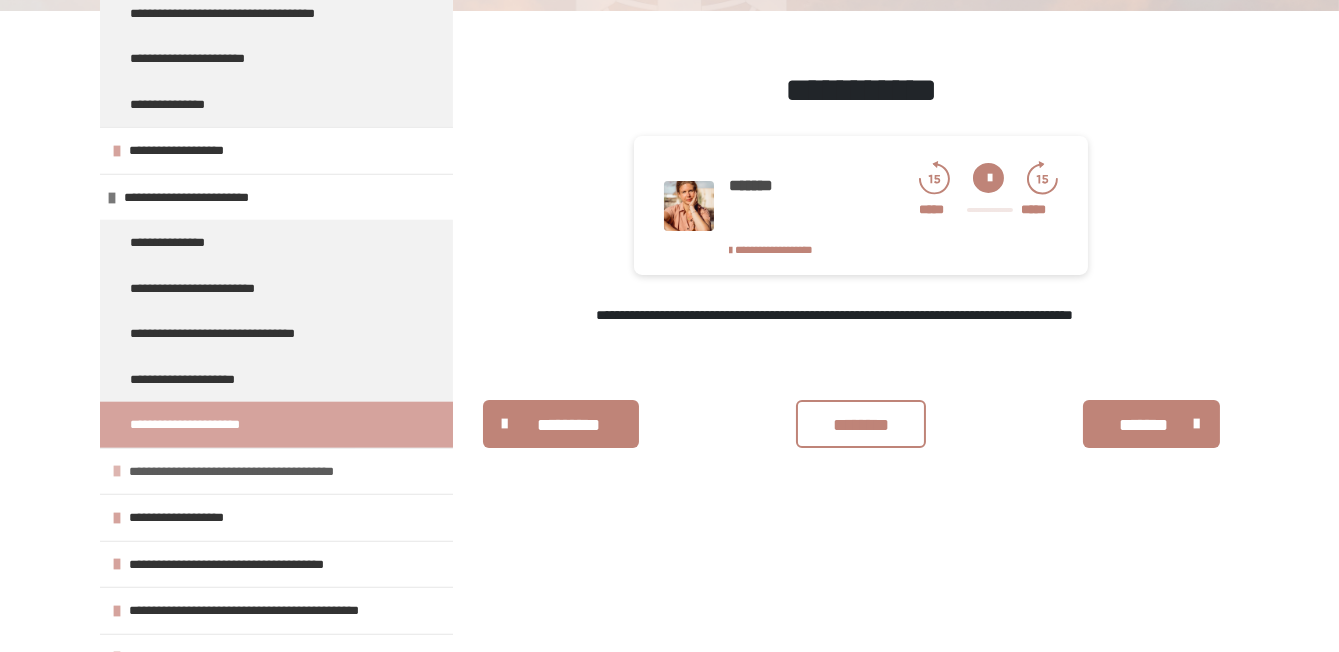 click on "**********" at bounding box center (258, 471) 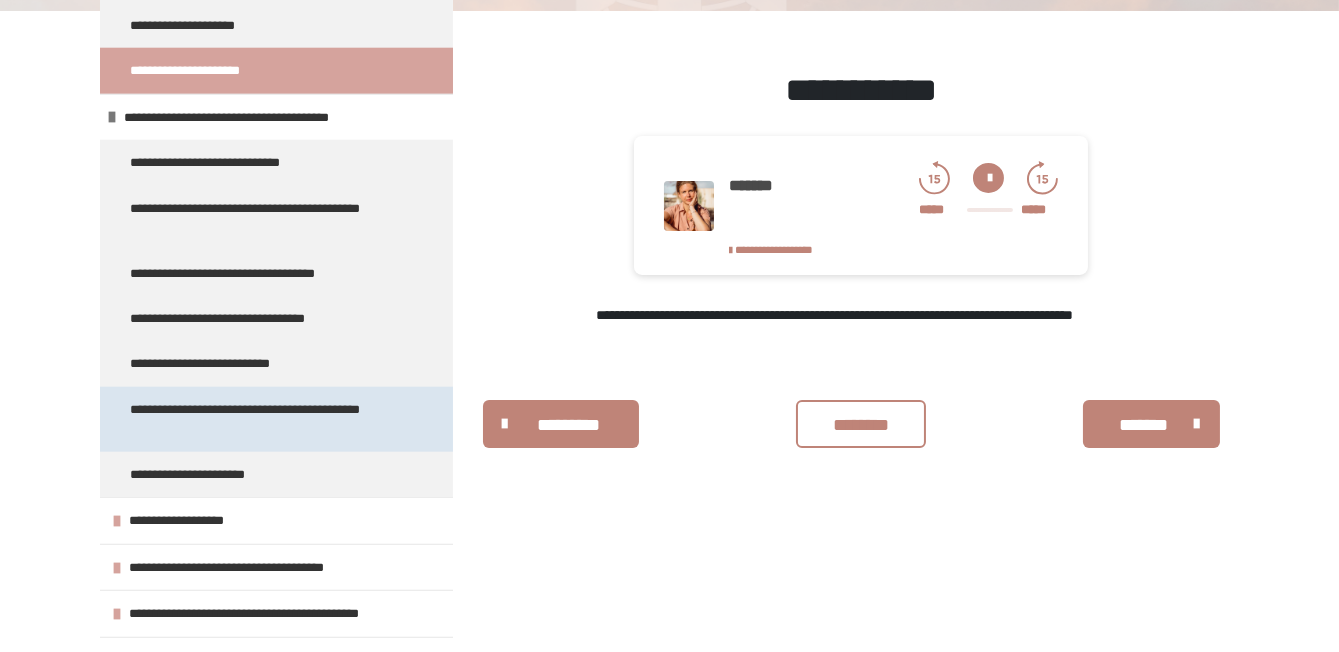 scroll, scrollTop: 4972, scrollLeft: 0, axis: vertical 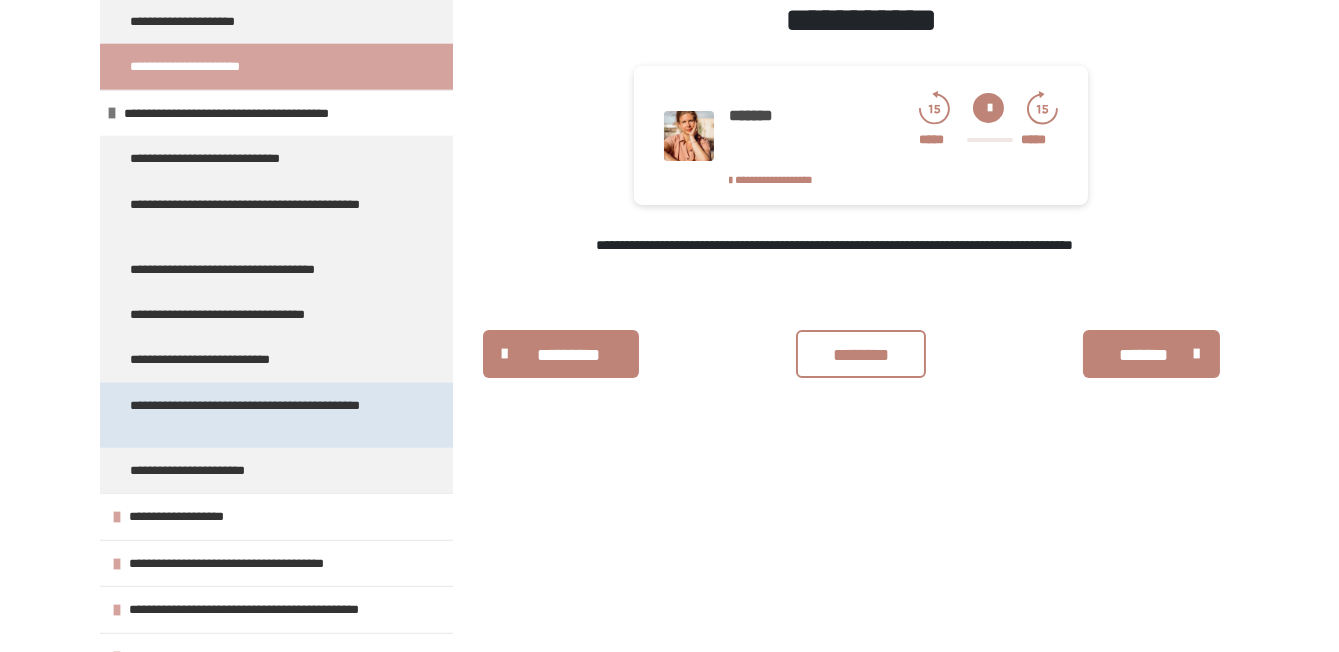 click on "**********" at bounding box center [268, 415] 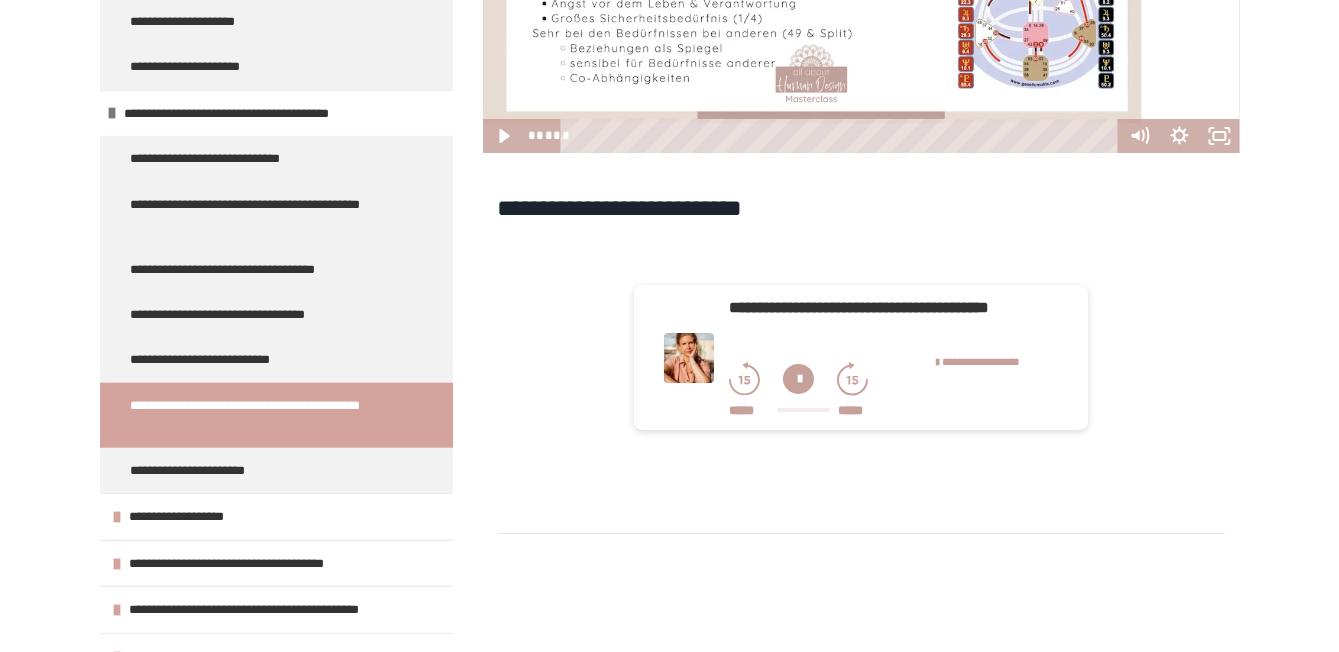 scroll, scrollTop: 720, scrollLeft: 0, axis: vertical 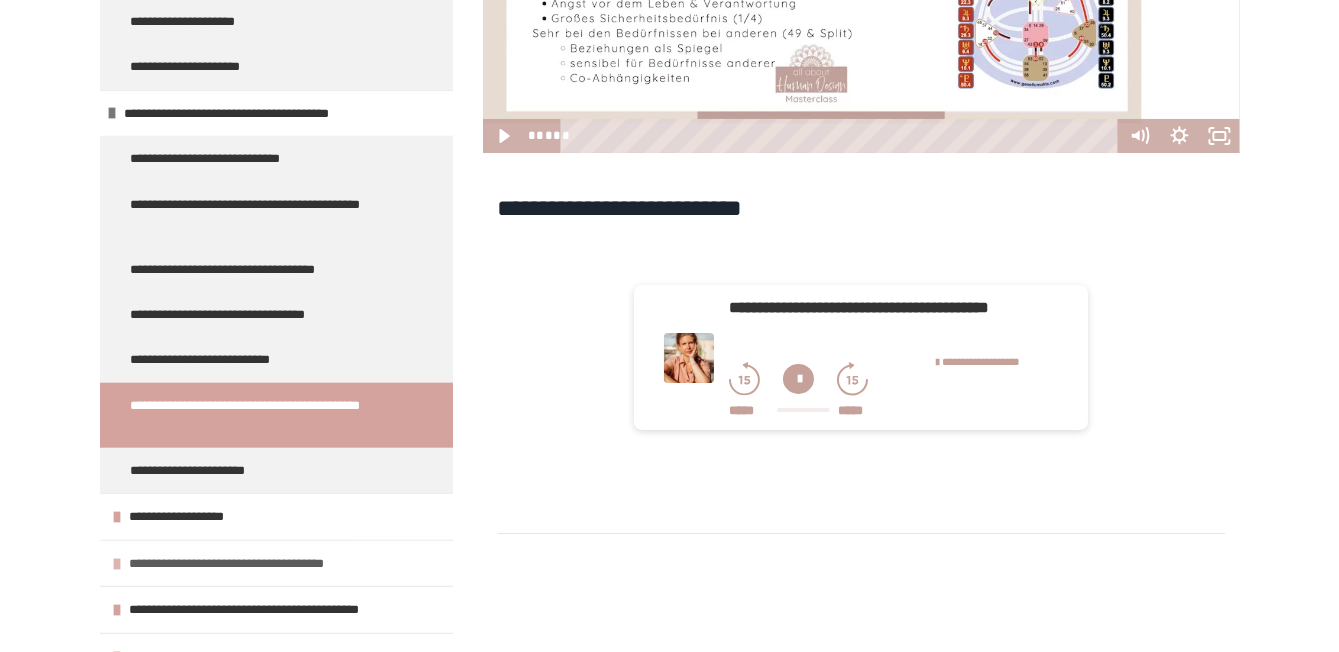 click at bounding box center (117, 564) 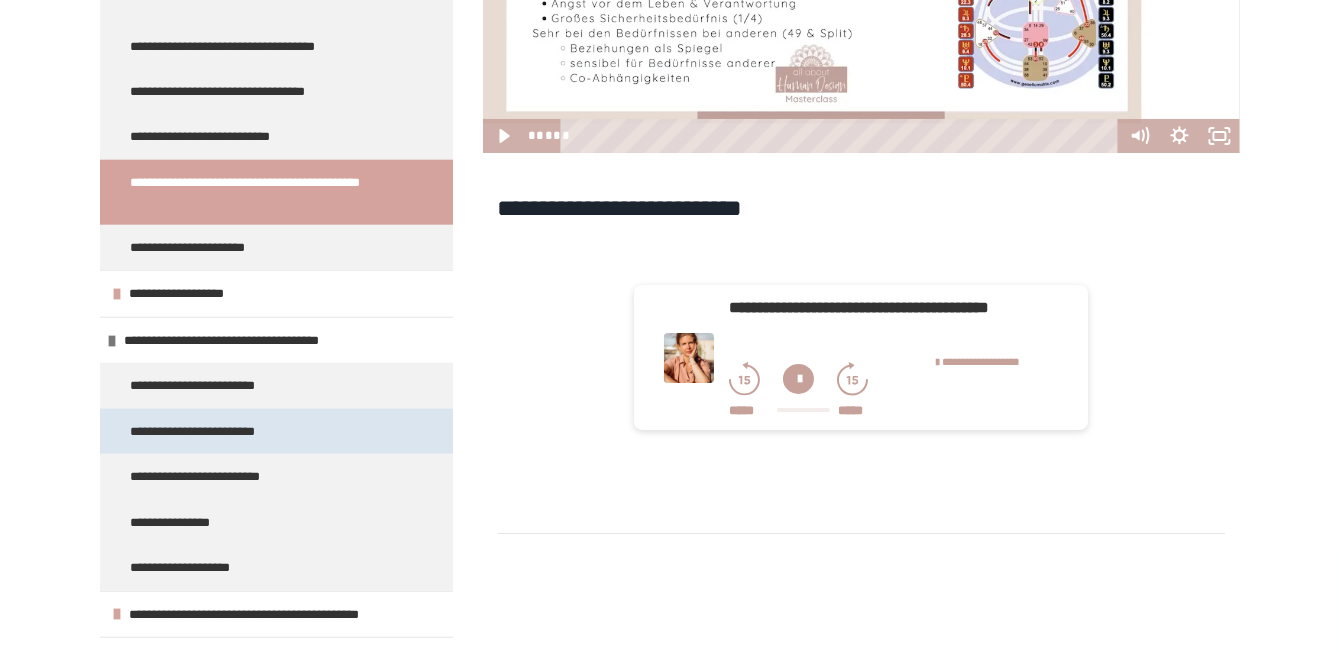 scroll, scrollTop: 5200, scrollLeft: 0, axis: vertical 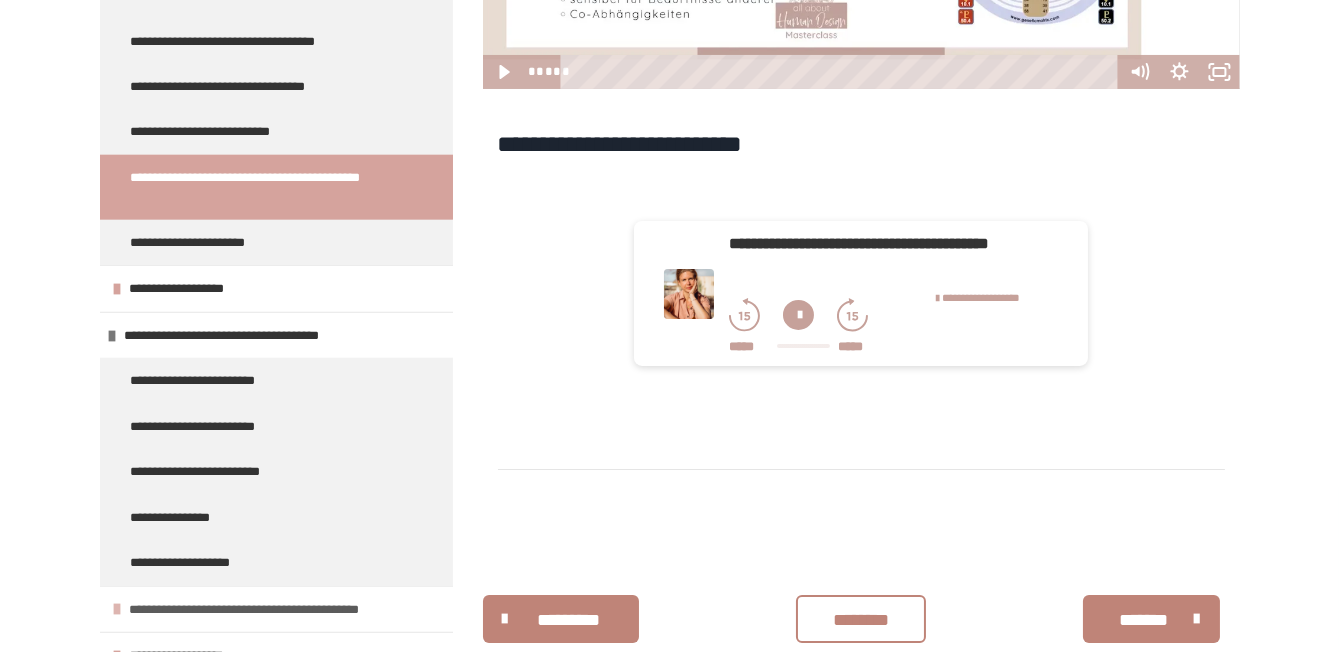 click at bounding box center (117, 609) 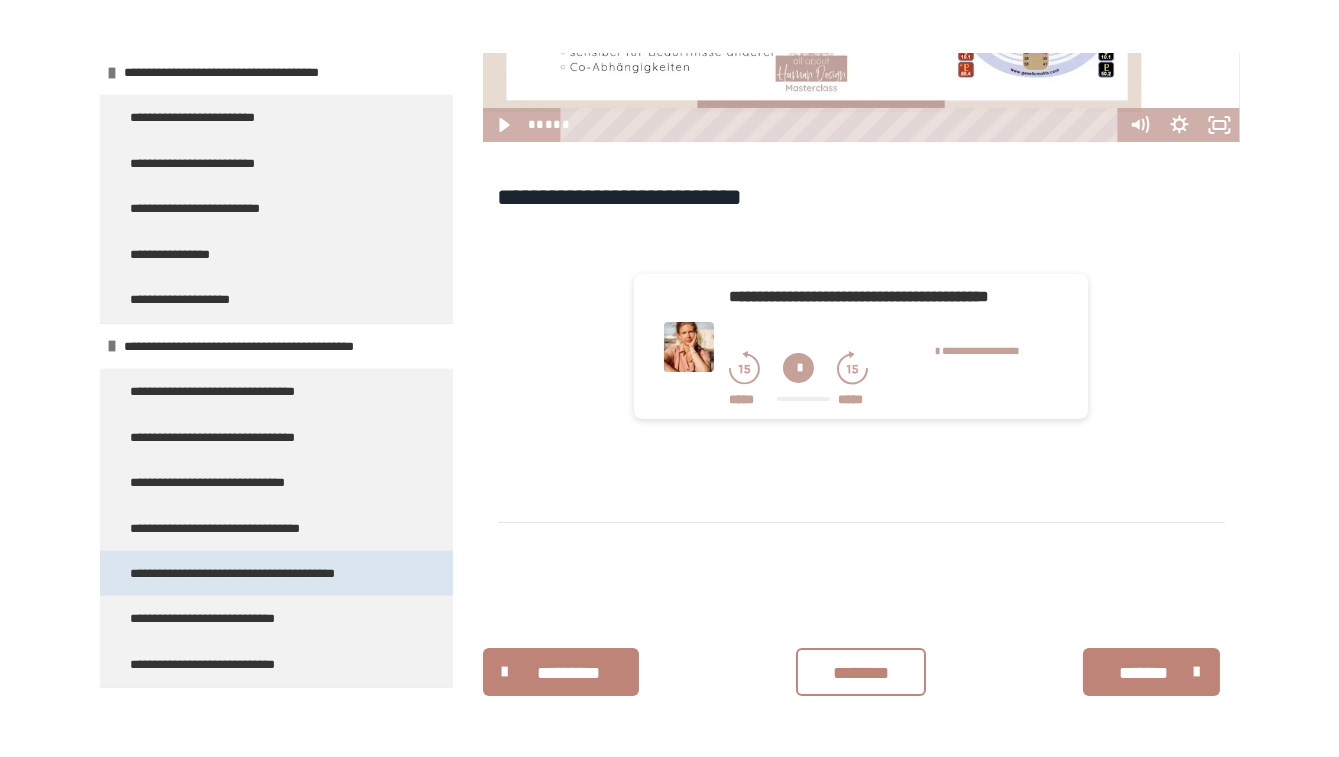 scroll, scrollTop: 5517, scrollLeft: 0, axis: vertical 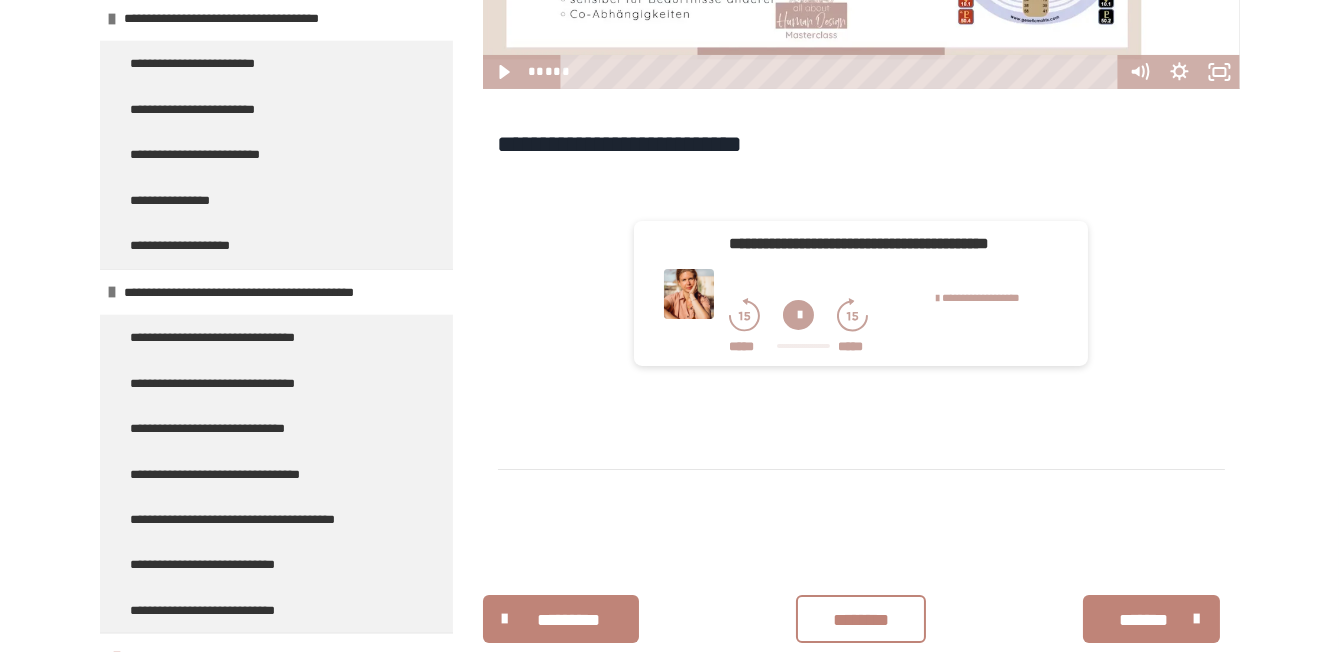 click at bounding box center (117, 704) 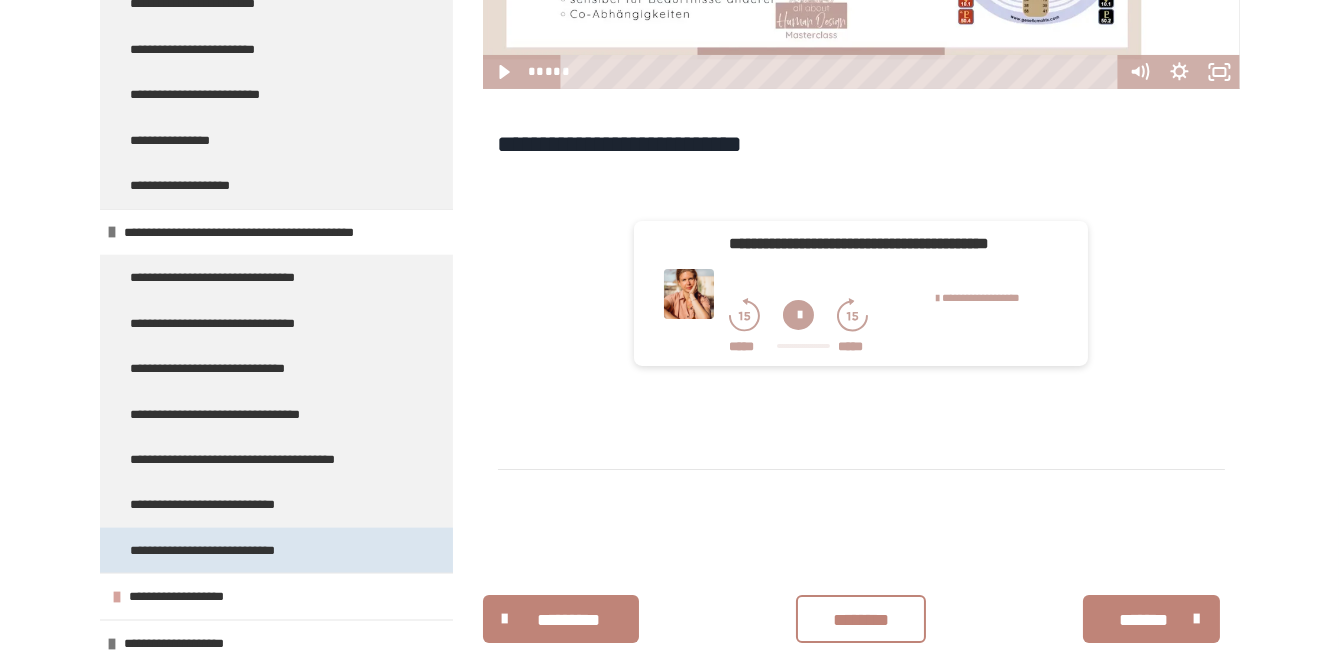 scroll, scrollTop: 5654, scrollLeft: 0, axis: vertical 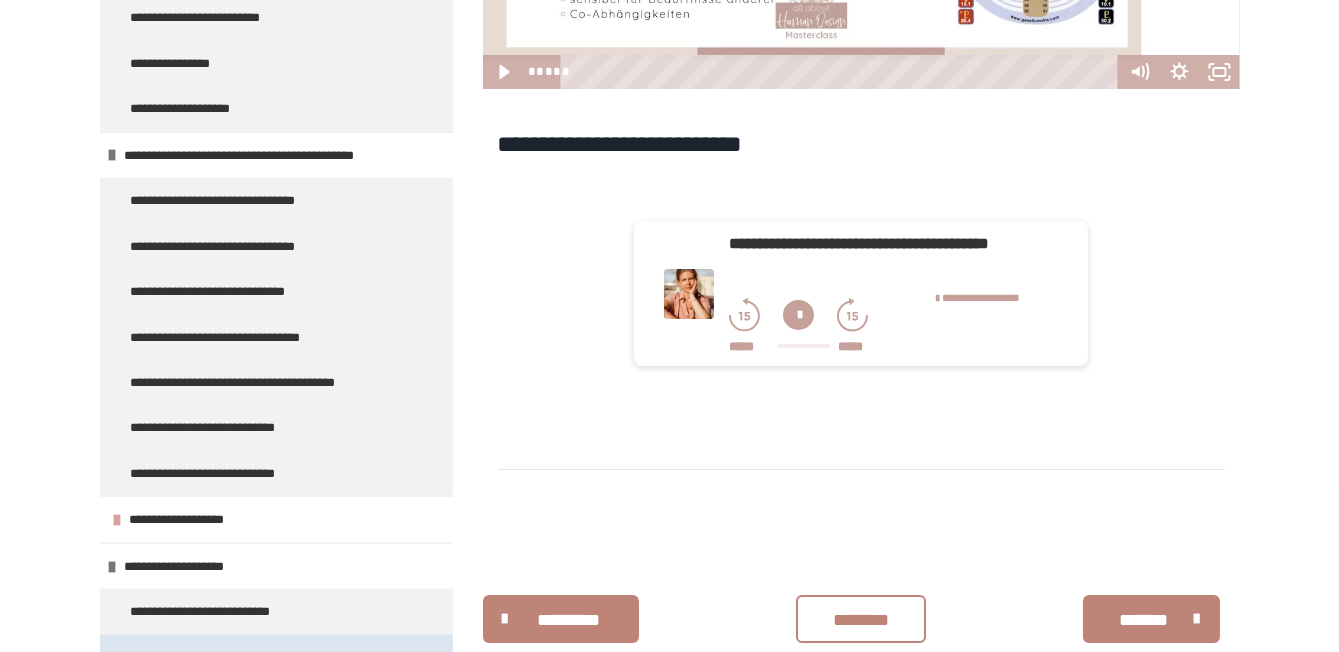 click at bounding box center [117, 520] 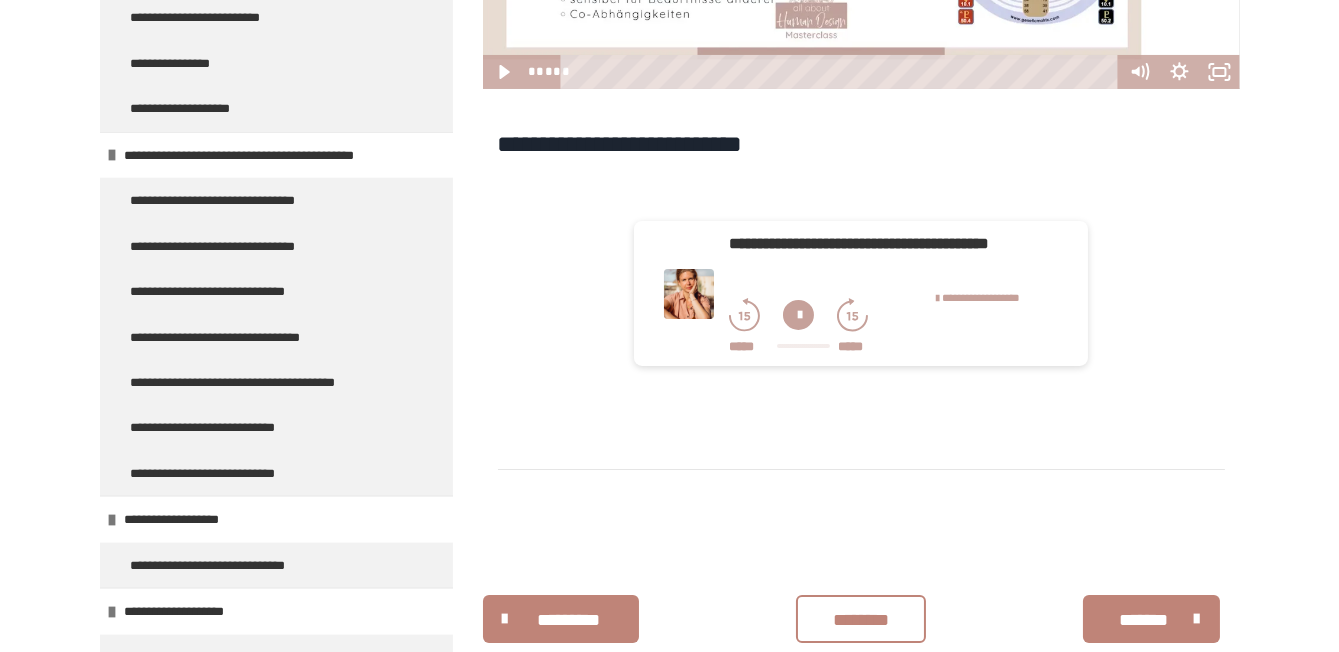 click at bounding box center [112, 520] 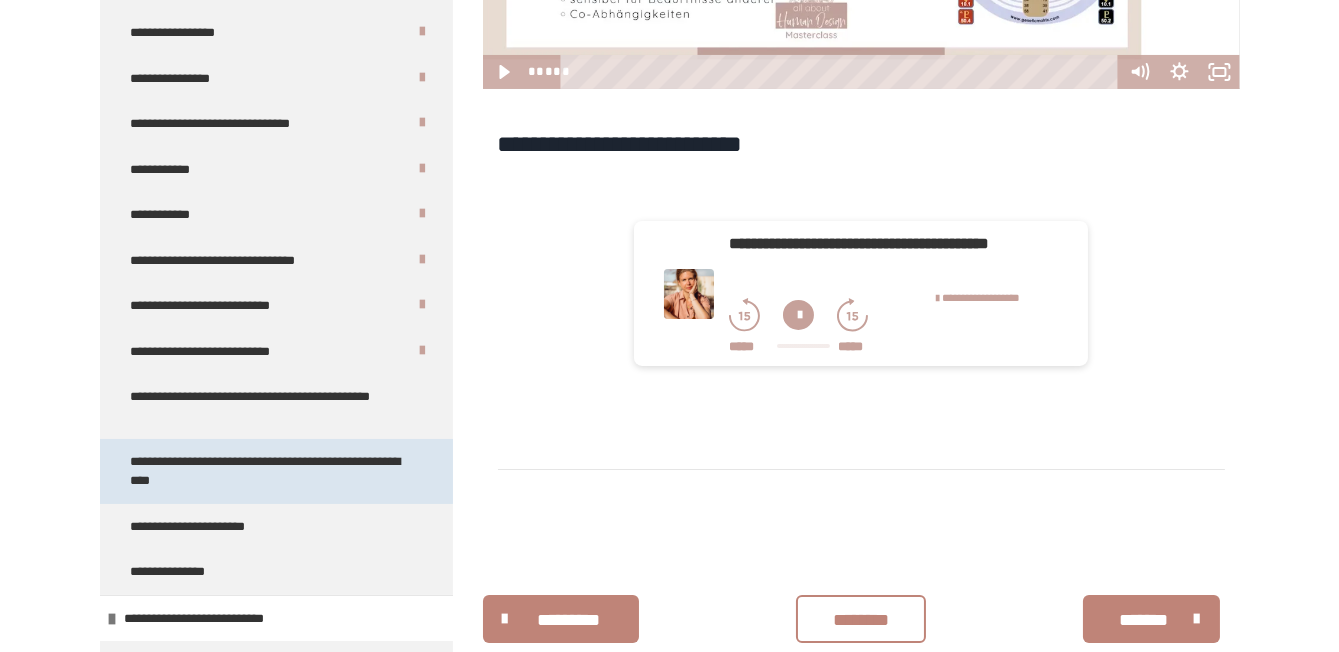 scroll, scrollTop: 467, scrollLeft: 0, axis: vertical 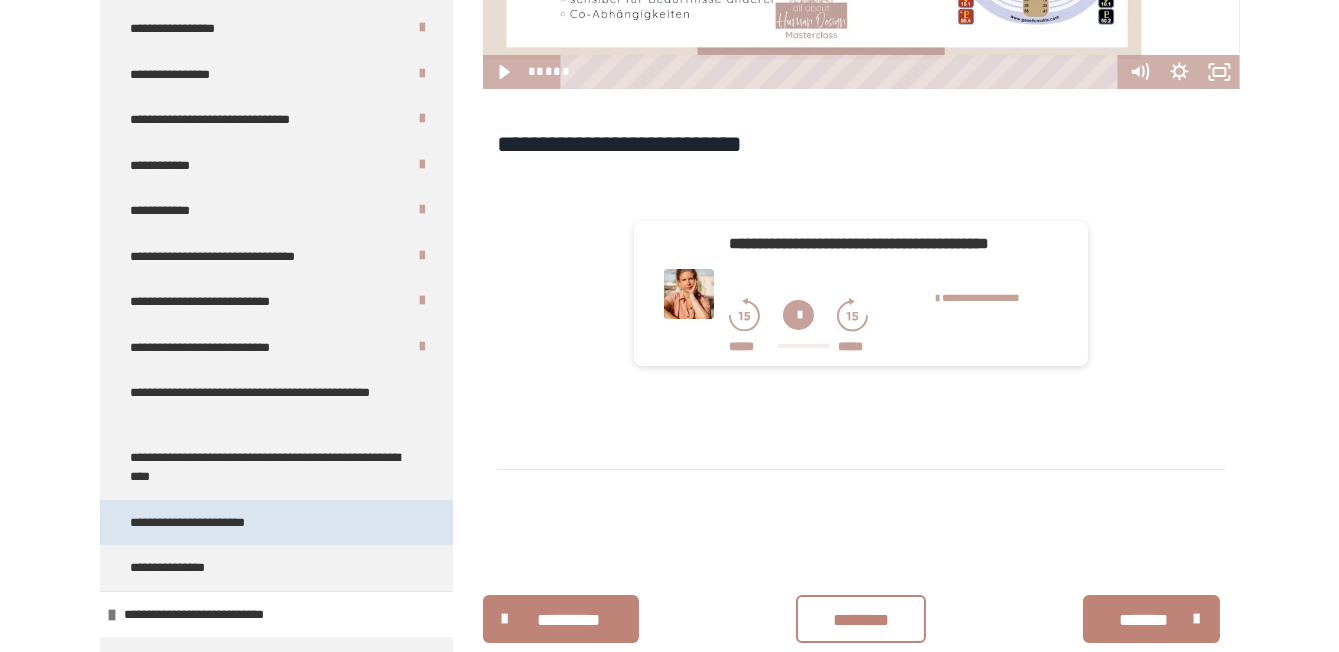 click on "**********" at bounding box center (276, 522) 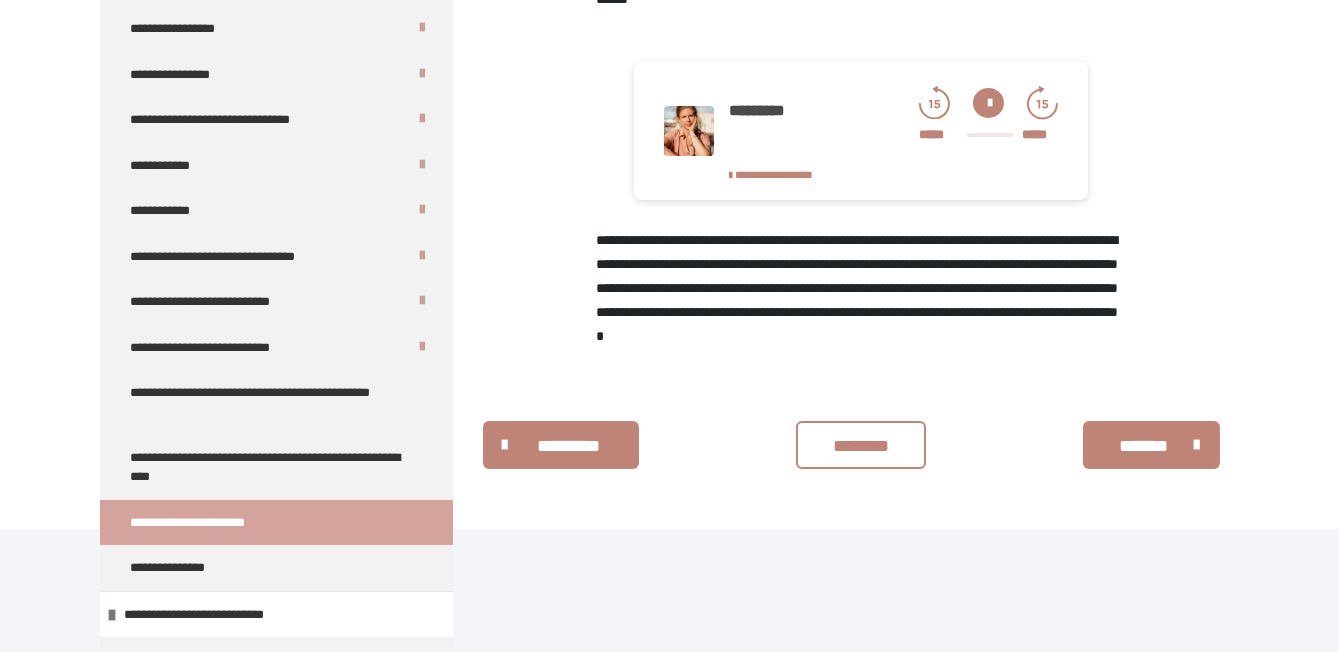 scroll, scrollTop: 1388, scrollLeft: 0, axis: vertical 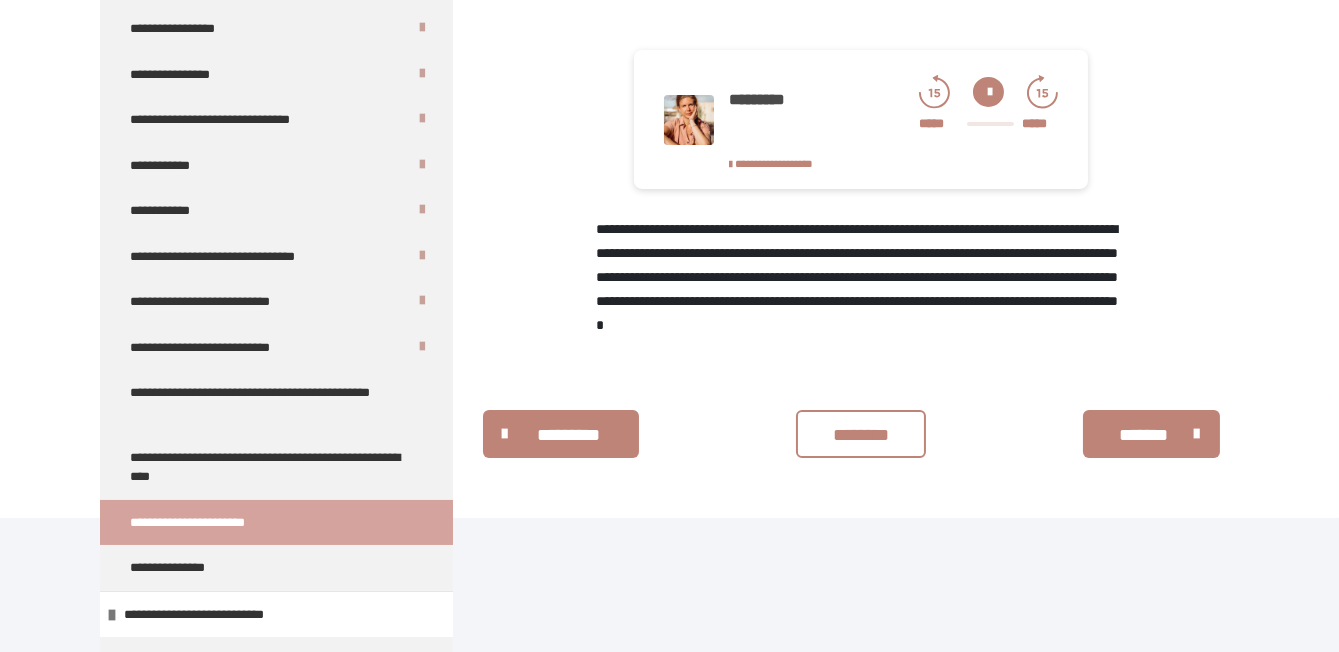 click at bounding box center (988, 92) 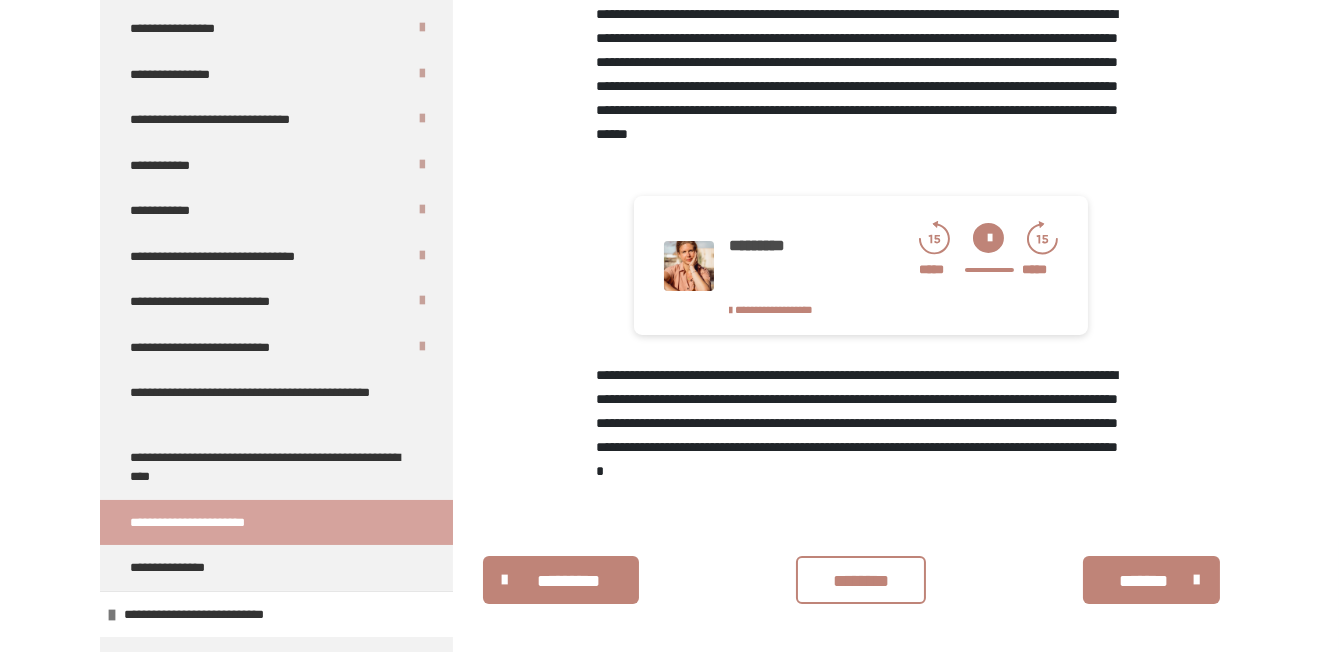 scroll, scrollTop: 1241, scrollLeft: 0, axis: vertical 